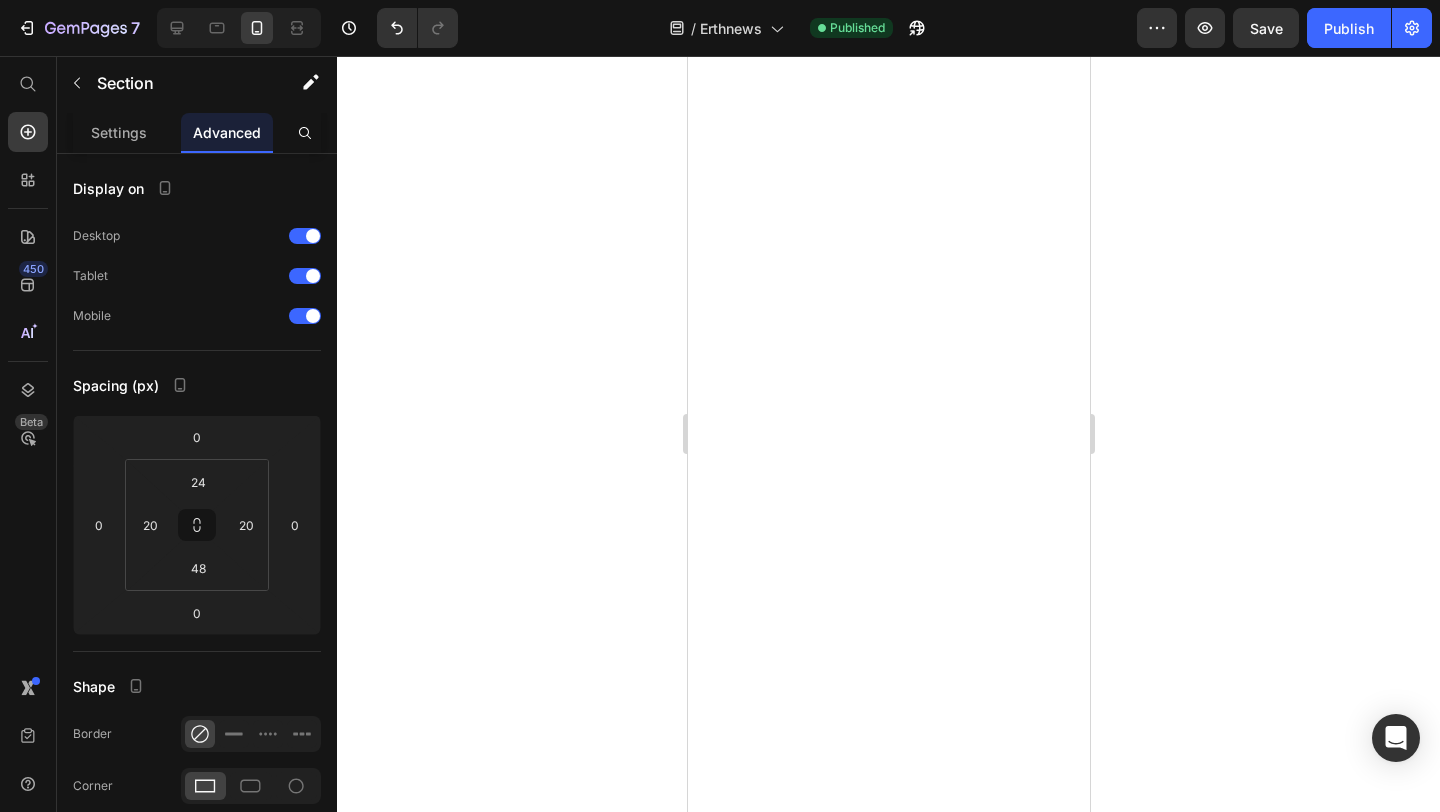 scroll, scrollTop: 0, scrollLeft: 0, axis: both 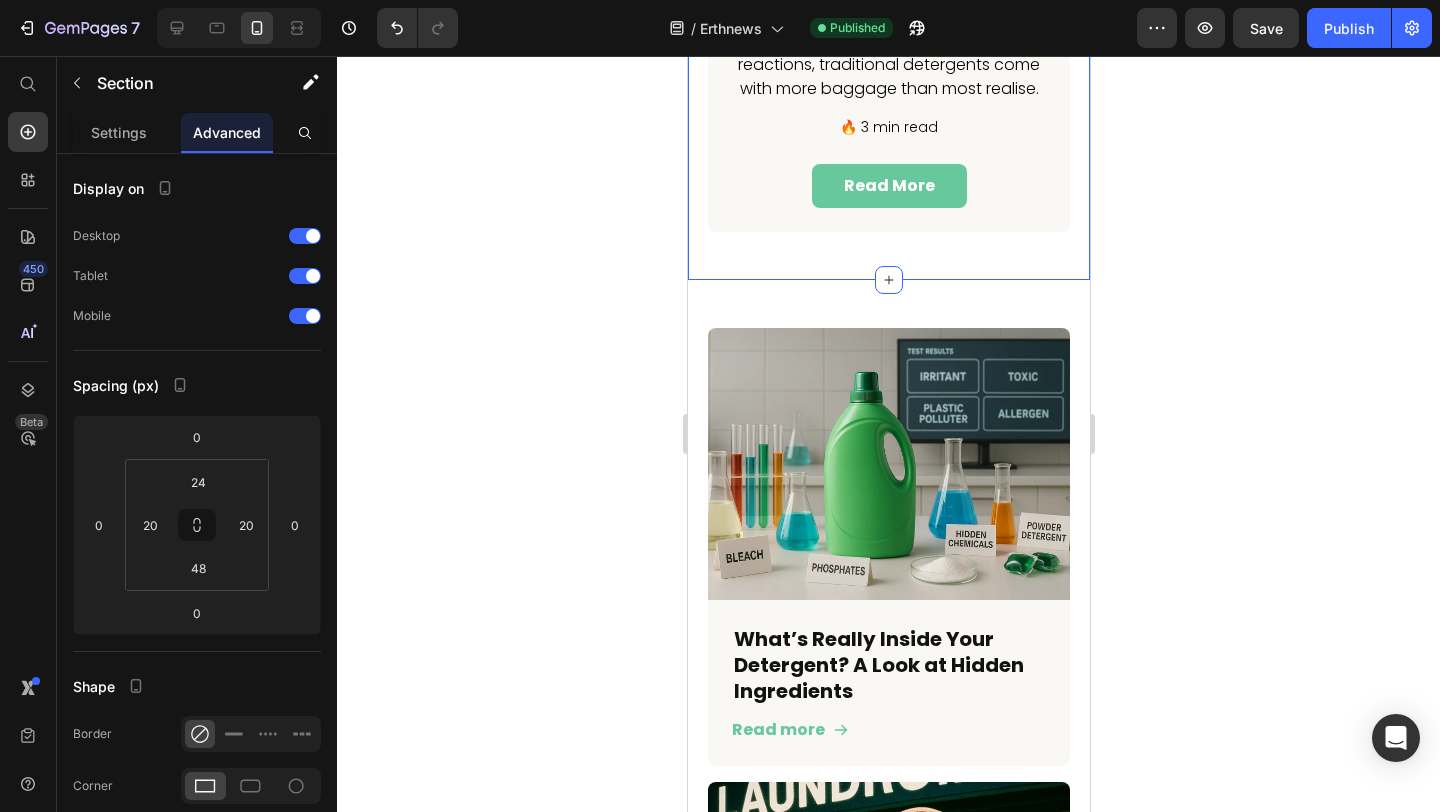 click on "New Text block Row Row 10 Reasons to Switch to Erthhaus Eco-Friendly Laundry Detergent Heading Most people don’t question what’s in their detergent — until they discover what’s actually hiding in the bottle. From leaky plastic jugs to lingering synthetic scents and harsh skin reactions, traditional detergents come with more baggage than most realise. Text block 🔥 3 min read Text block read more Button Row Image Row New Text block Row Row 10 Reasons to Switch to Erthhaus Eco-Friendly Laundry Detergent Heading Most people don’t question what’s in their detergent — until they discover what’s actually hiding in the bottle. From leaky plastic jugs to lingering synthetic scents and harsh skin reactions, traditional detergents come with more baggage than most realise. Text block 🔥 3 min read Text block read more Button Row Image Row Section 2   Create Theme Section AI Content Write with GemAI What would you like to describe here? Tone and Voice Persuasive Product Laundry Detergent Sheets 6 Pack" at bounding box center [888, -113] 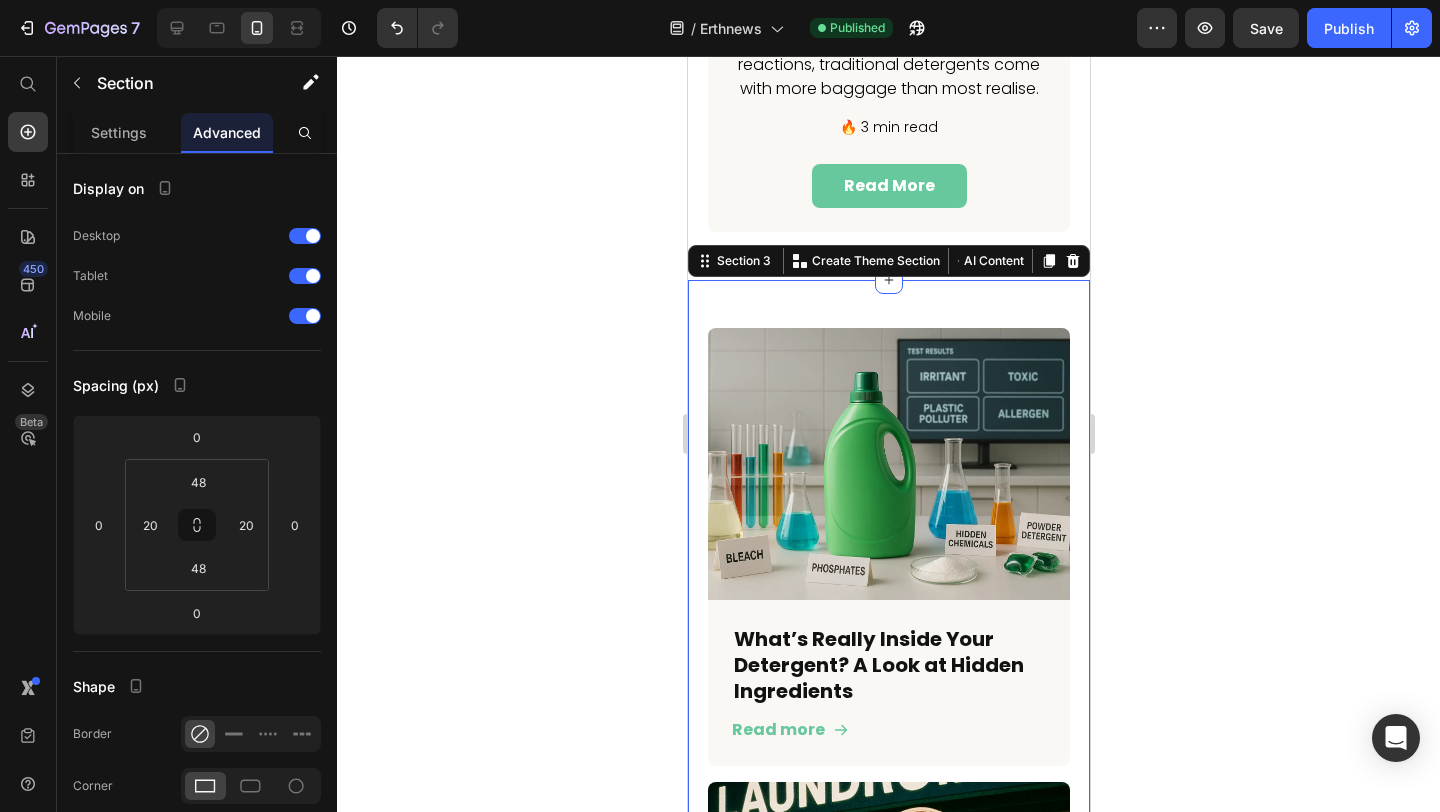 click on "Article Image What’s Really Inside Your Detergent? A Look at Hidden Ingredients Article Title
Read more Article Read More Row Article Image 10 Reasons to Switch to Erthhaus Eco-Friendly Laundry Detergent Article Title
Read more Article Read More Row Article Image The Dirty Truth About Traditional Laundry Detergents Article Title
Read more Article Read More Row Article List Section 3   Create Theme Section AI Content Write with GemAI What would you like to describe here? Tone and Voice Persuasive Product Laundry Detergent Sheets 6 Pack Show more Generate" at bounding box center [888, 1000] 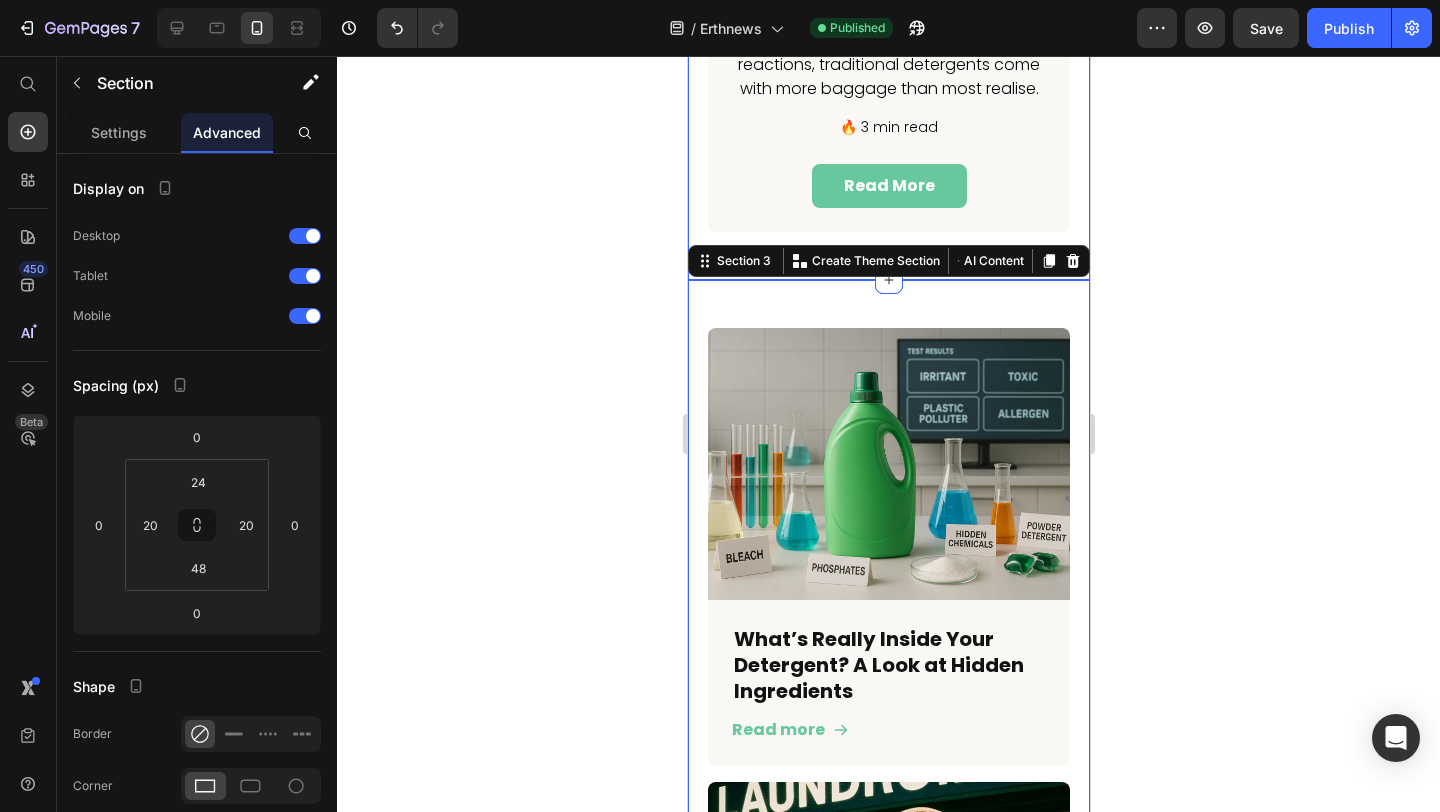 click on "New Text block Row Row 10 Reasons to Switch to Erthhaus Eco-Friendly Laundry Detergent Heading Most people don’t question what’s in their detergent — until they discover what’s actually hiding in the bottle. From leaky plastic jugs to lingering synthetic scents and harsh skin reactions, traditional detergents come with more baggage than most realise. Text block 🔥 3 min read Text block read more Button Row Image Row New Text block Row Row 10 Reasons to Switch to Erthhaus Eco-Friendly Laundry Detergent Heading Most people don’t question what’s in their detergent — until they discover what’s actually hiding in the bottle. From leaky plastic jugs to lingering synthetic scents and harsh skin reactions, traditional detergents come with more baggage than most realise. Text block 🔥 3 min read Text block read more Button Row Image Row Section 2" at bounding box center [888, -113] 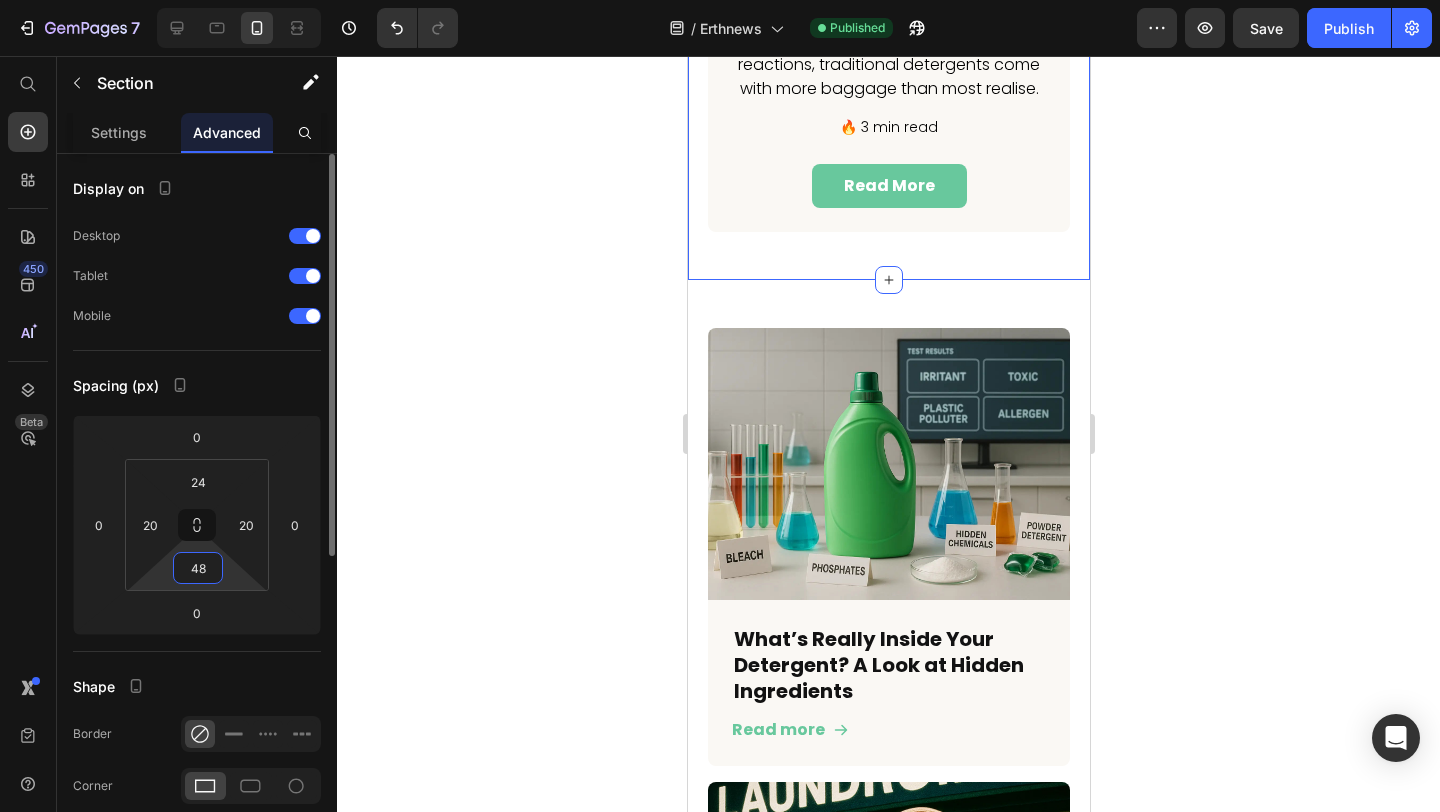 click on "48" at bounding box center (198, 568) 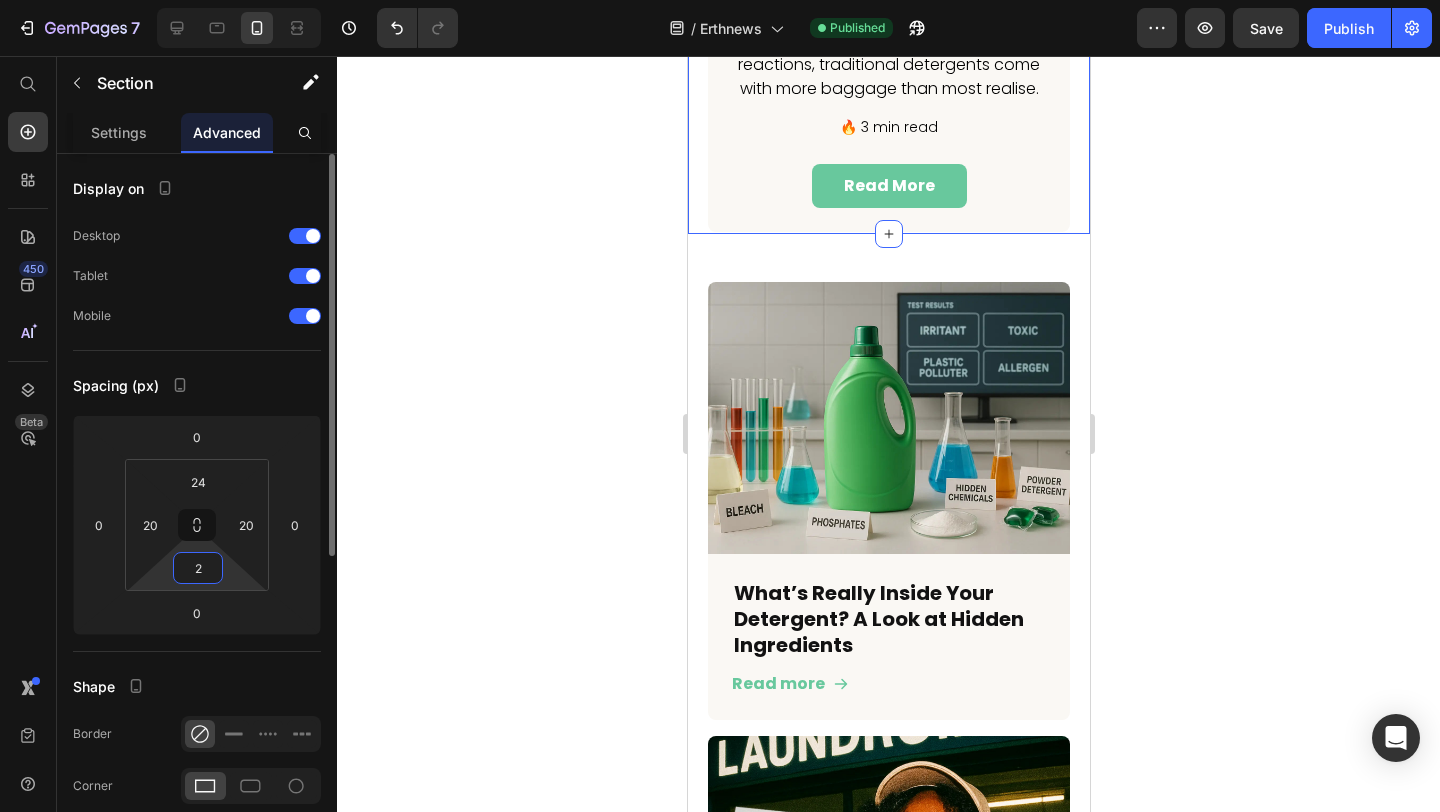type on "24" 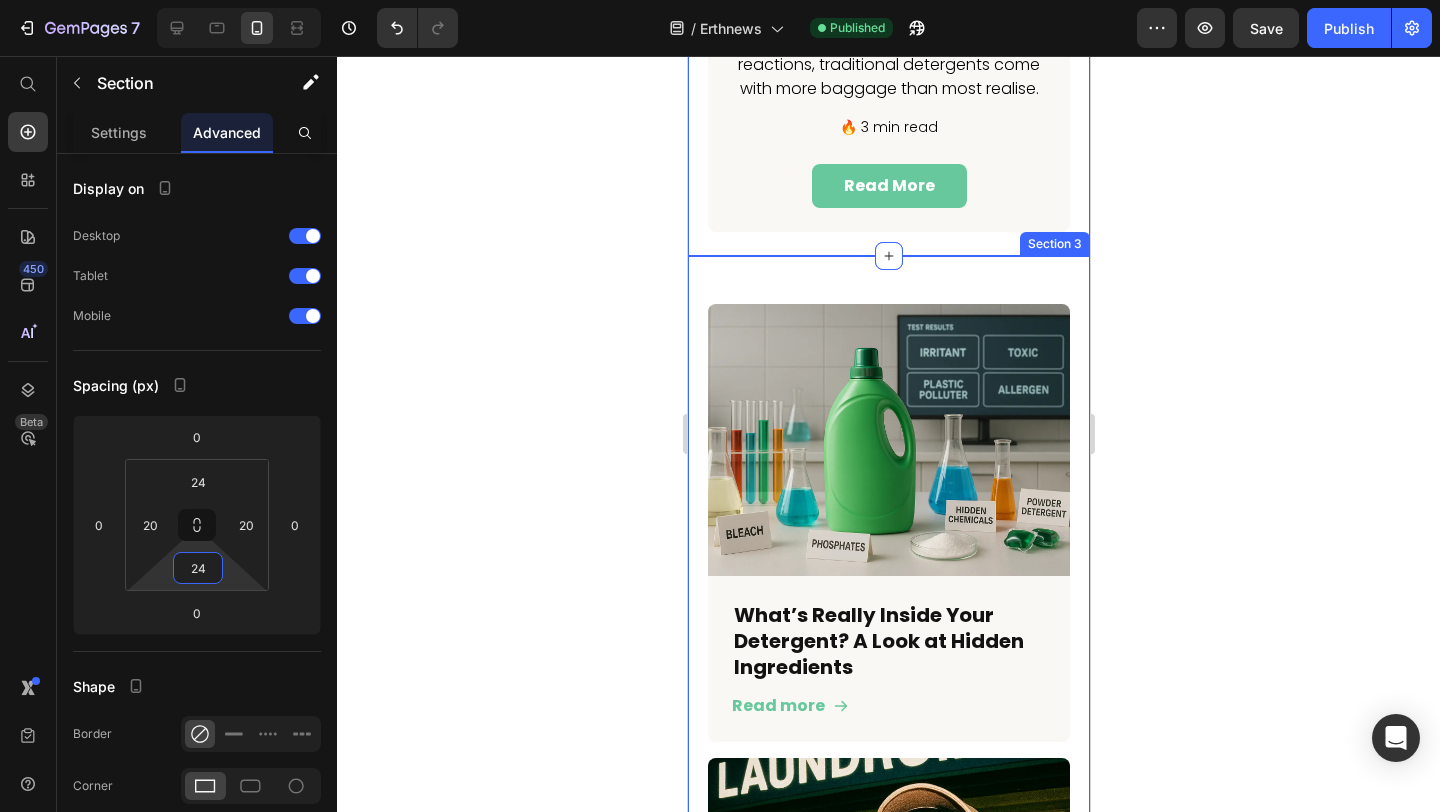 click on "Article Image What’s Really Inside Your Detergent? A Look at Hidden Ingredients Article Title
Read more Article Read More Row Article Image 10 Reasons to Switch to Erthhaus Eco-Friendly Laundry Detergent Article Title
Read more Article Read More Row Article Image The Dirty Truth About Traditional Laundry Detergents Article Title
Read more Article Read More Row Article List Section 3" at bounding box center (888, 976) 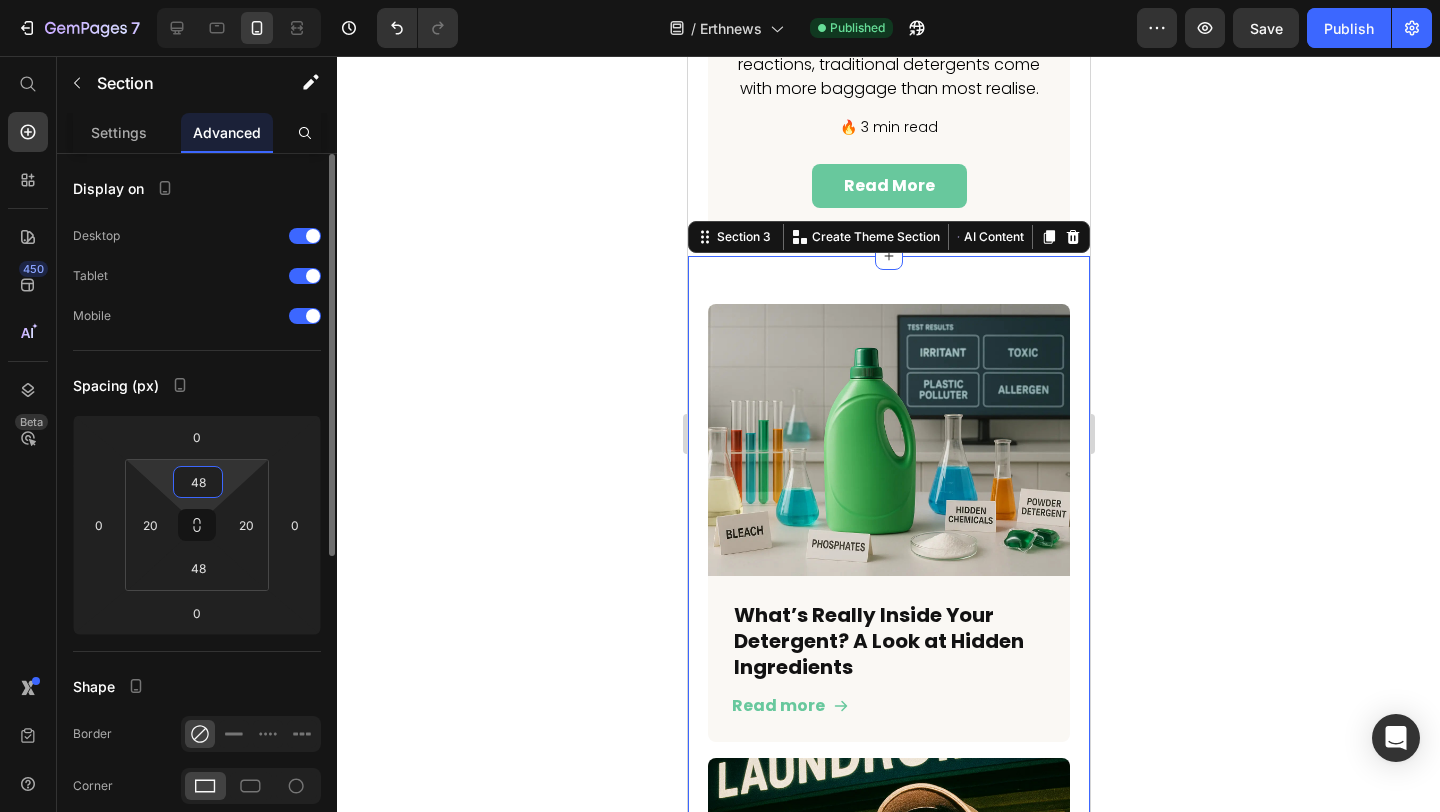 click on "48" at bounding box center (198, 482) 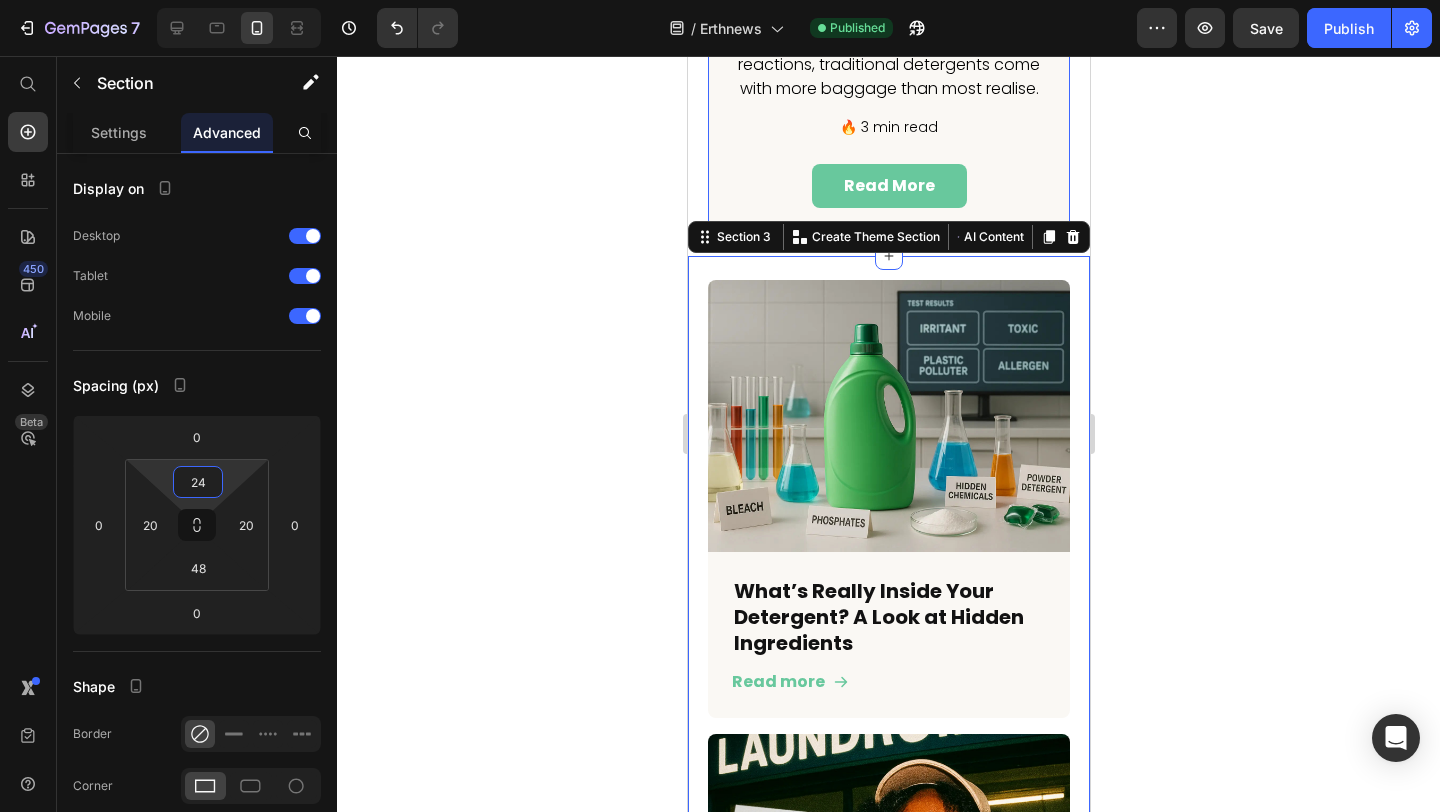 type on "24" 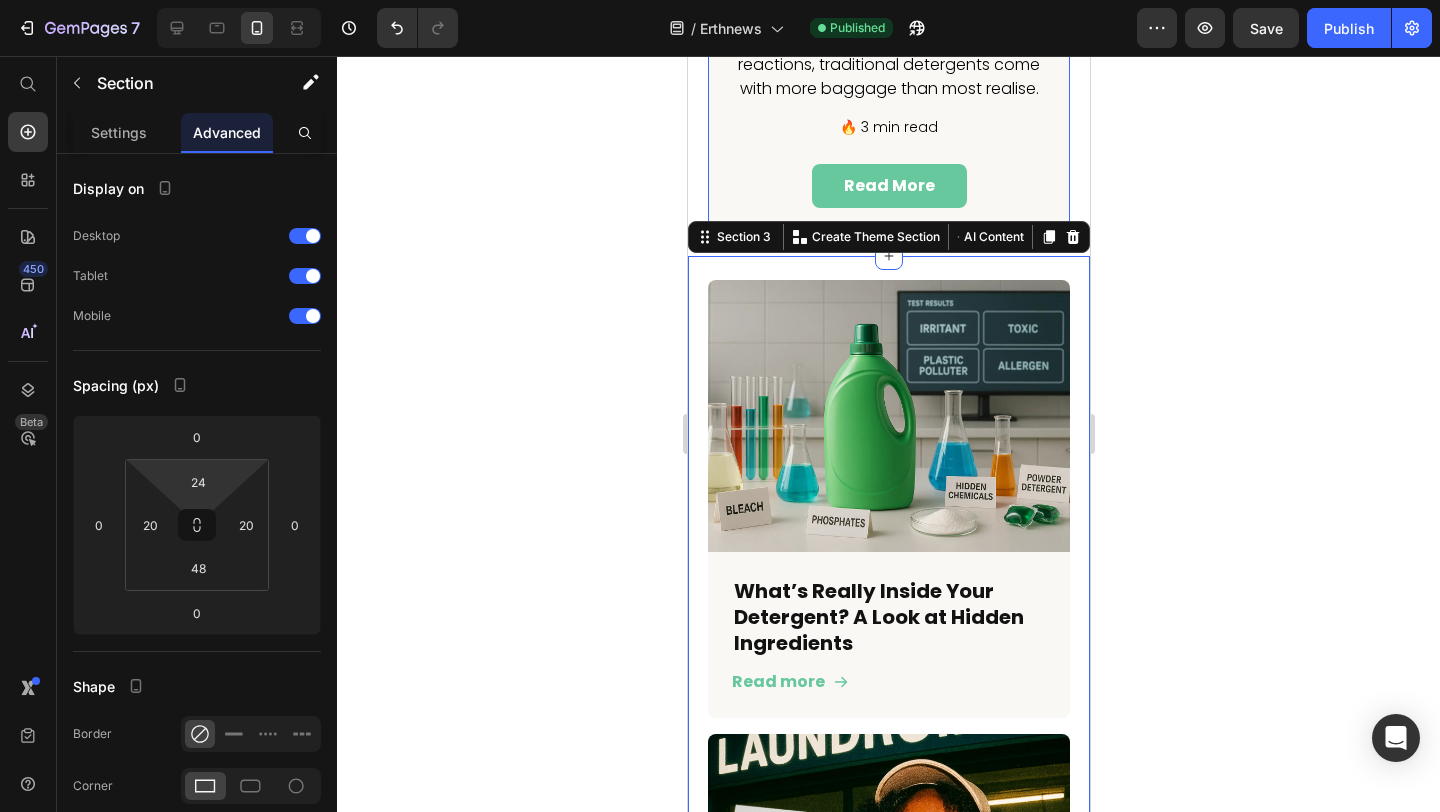 click 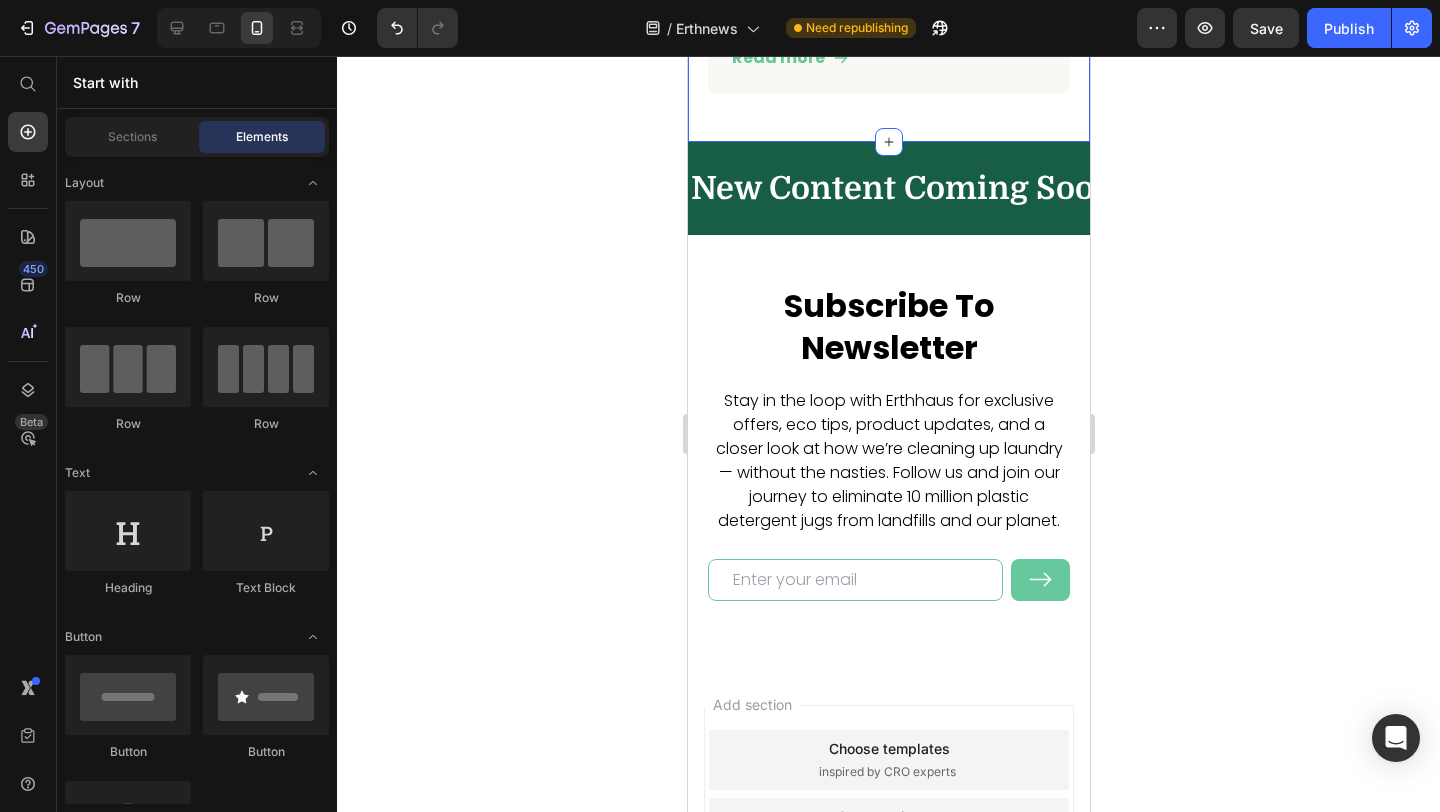 scroll, scrollTop: 2733, scrollLeft: 0, axis: vertical 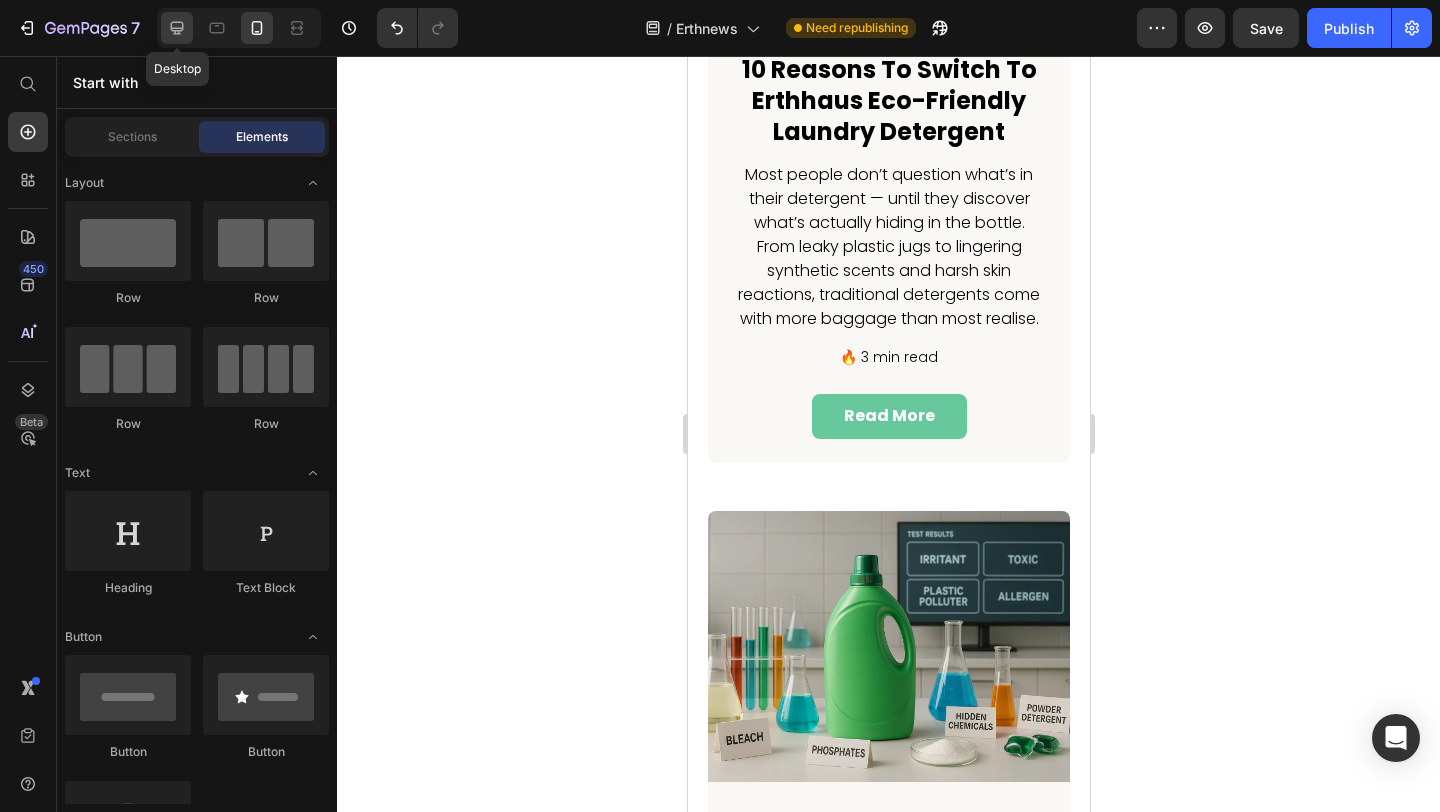 click 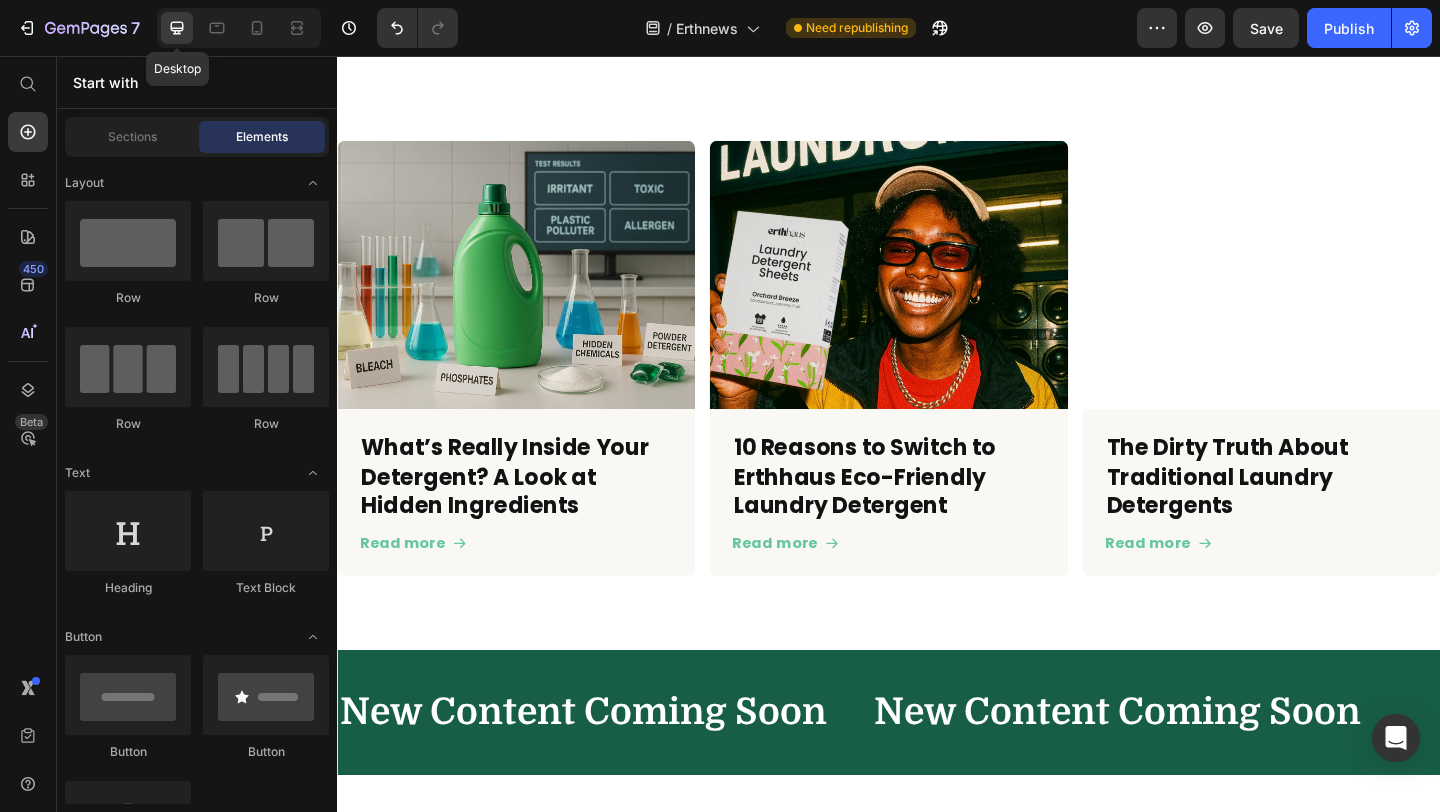 scroll, scrollTop: 766, scrollLeft: 0, axis: vertical 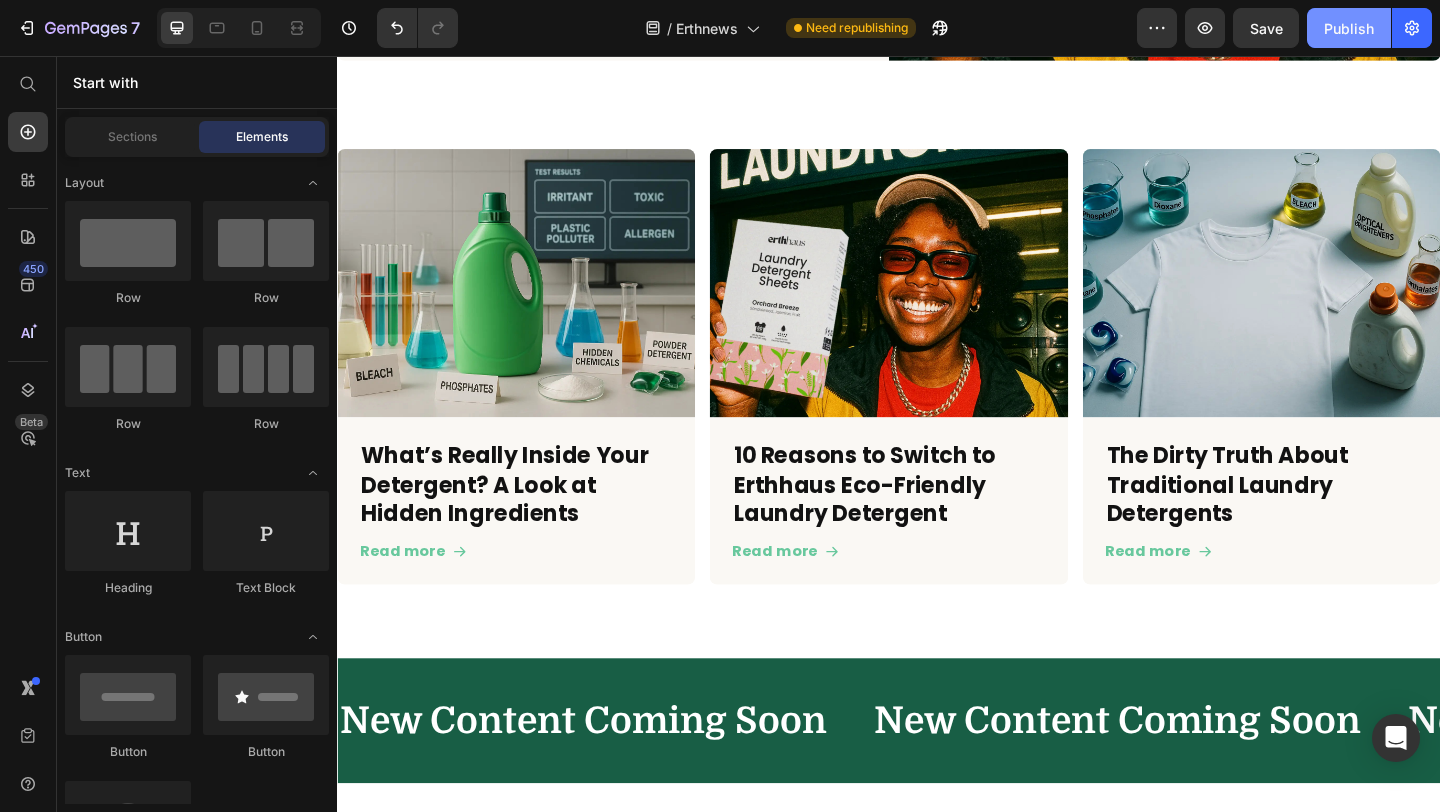 click on "Publish" at bounding box center [1349, 28] 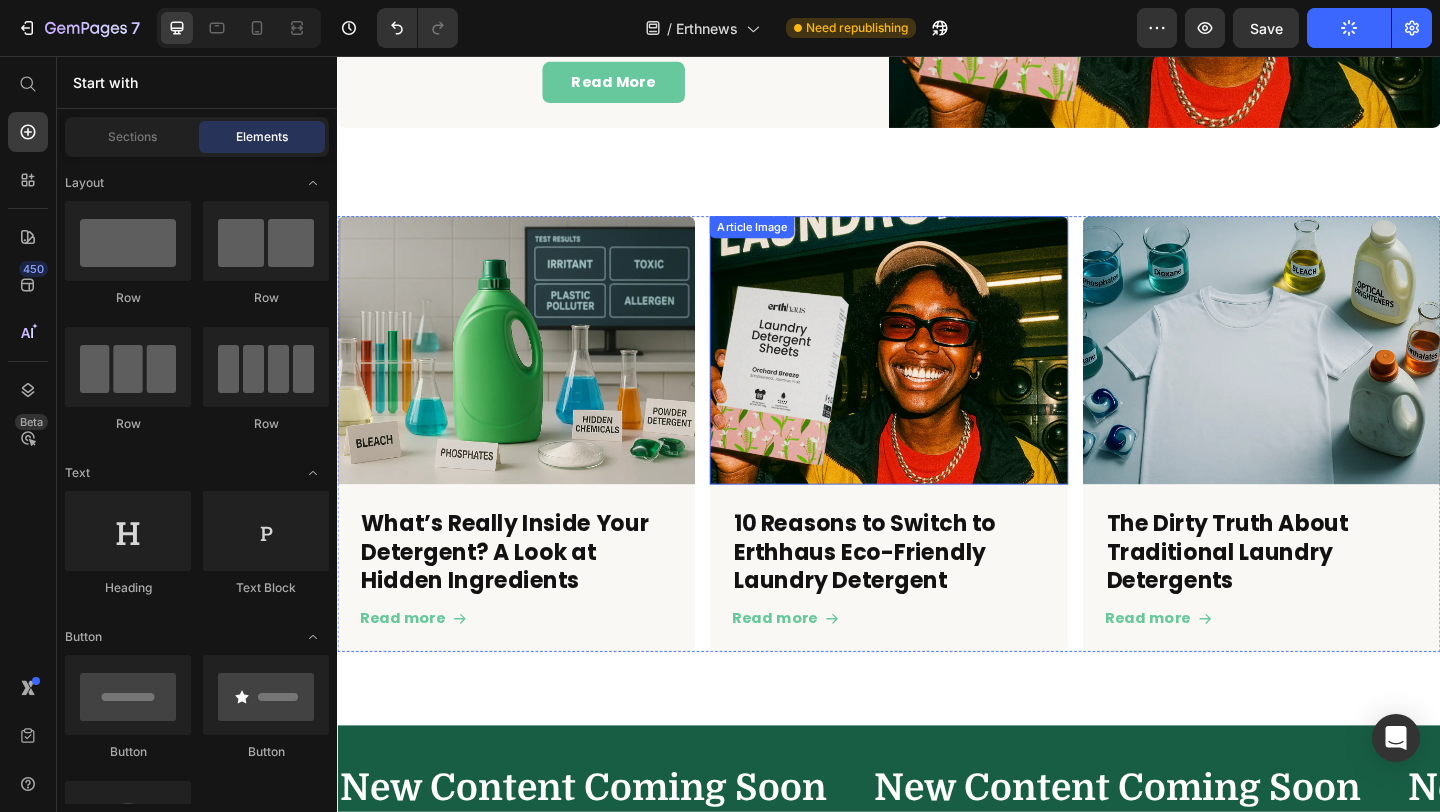 scroll, scrollTop: 863, scrollLeft: 0, axis: vertical 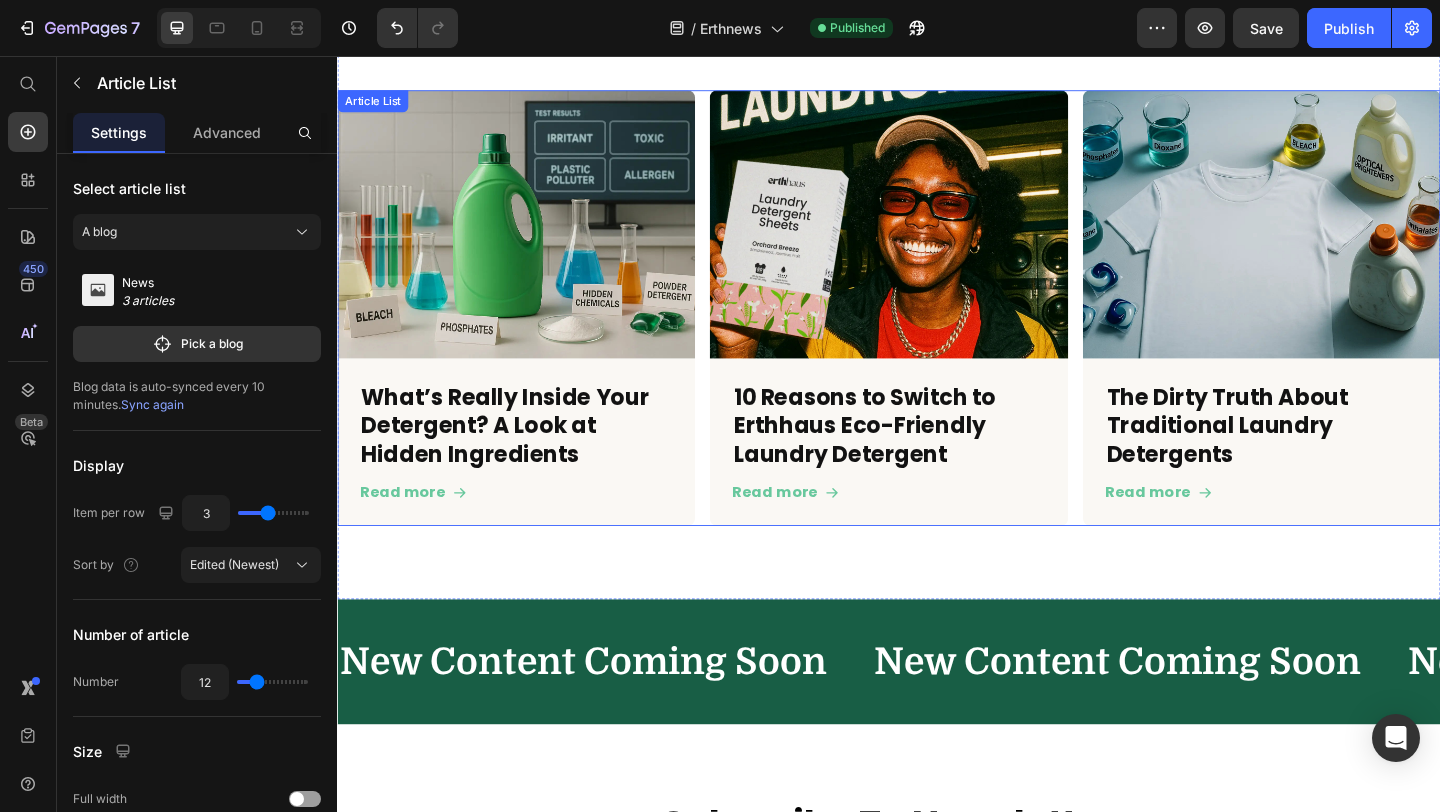 click on "Article Image What’s Really Inside Your Detergent? A Look at Hidden Ingredients Article Title
Read more Article Read More Row Article Image 10 Reasons to Switch to Erthhaus Eco-Friendly Laundry Detergent Article Title
Read more Article Read More Row Article Image The Dirty Truth About Traditional Laundry Detergents Article Title
Read more Article Read More Row" at bounding box center [937, 330] 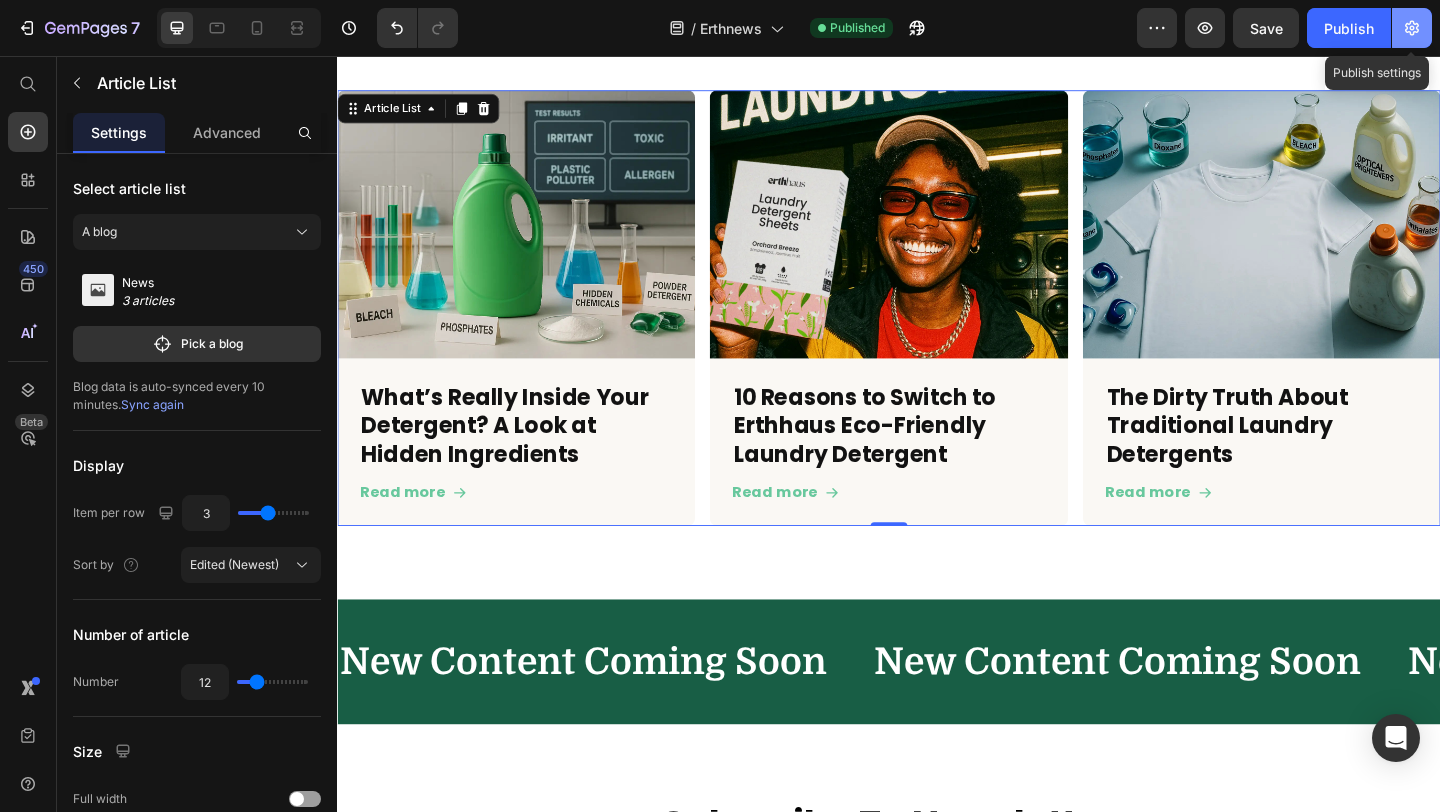 click 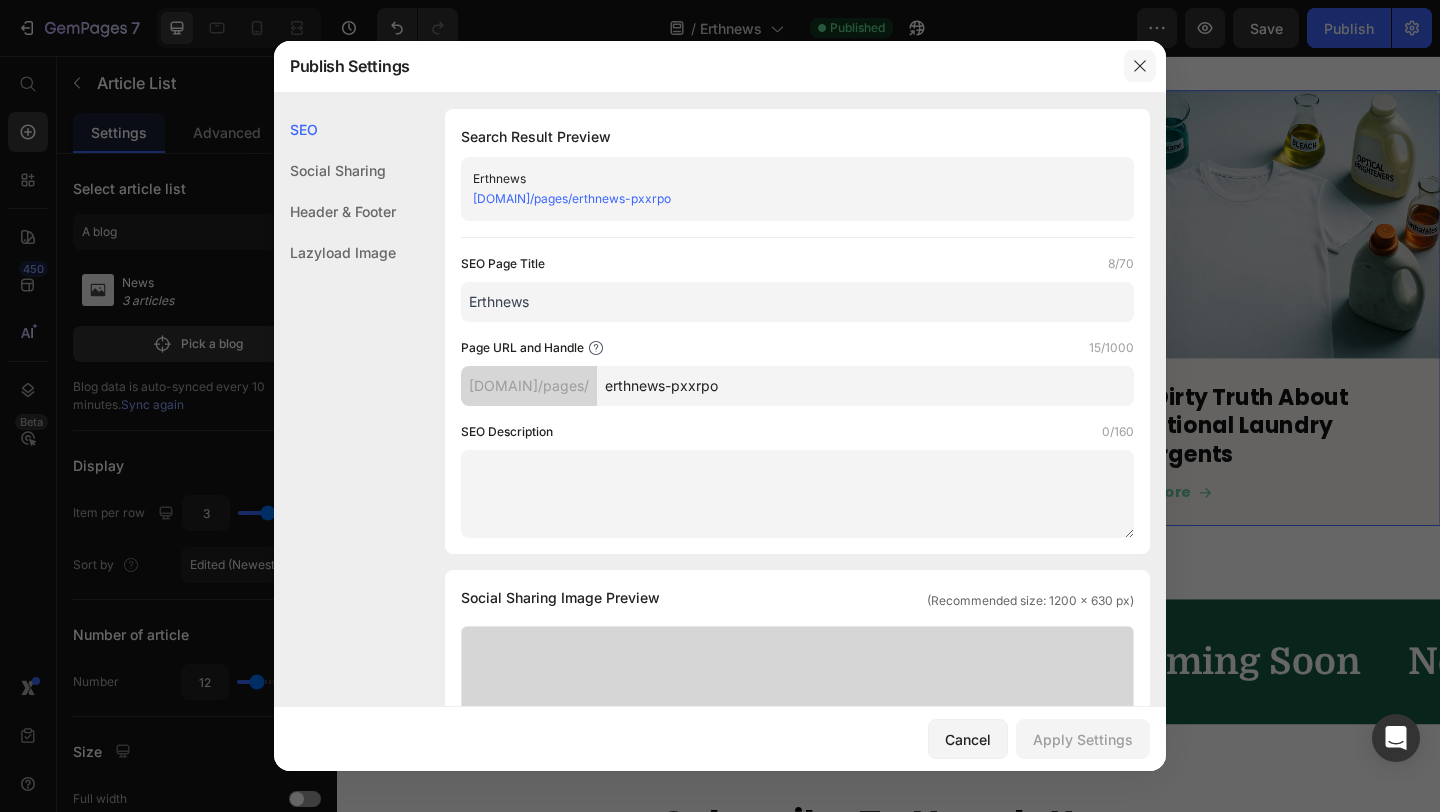 click 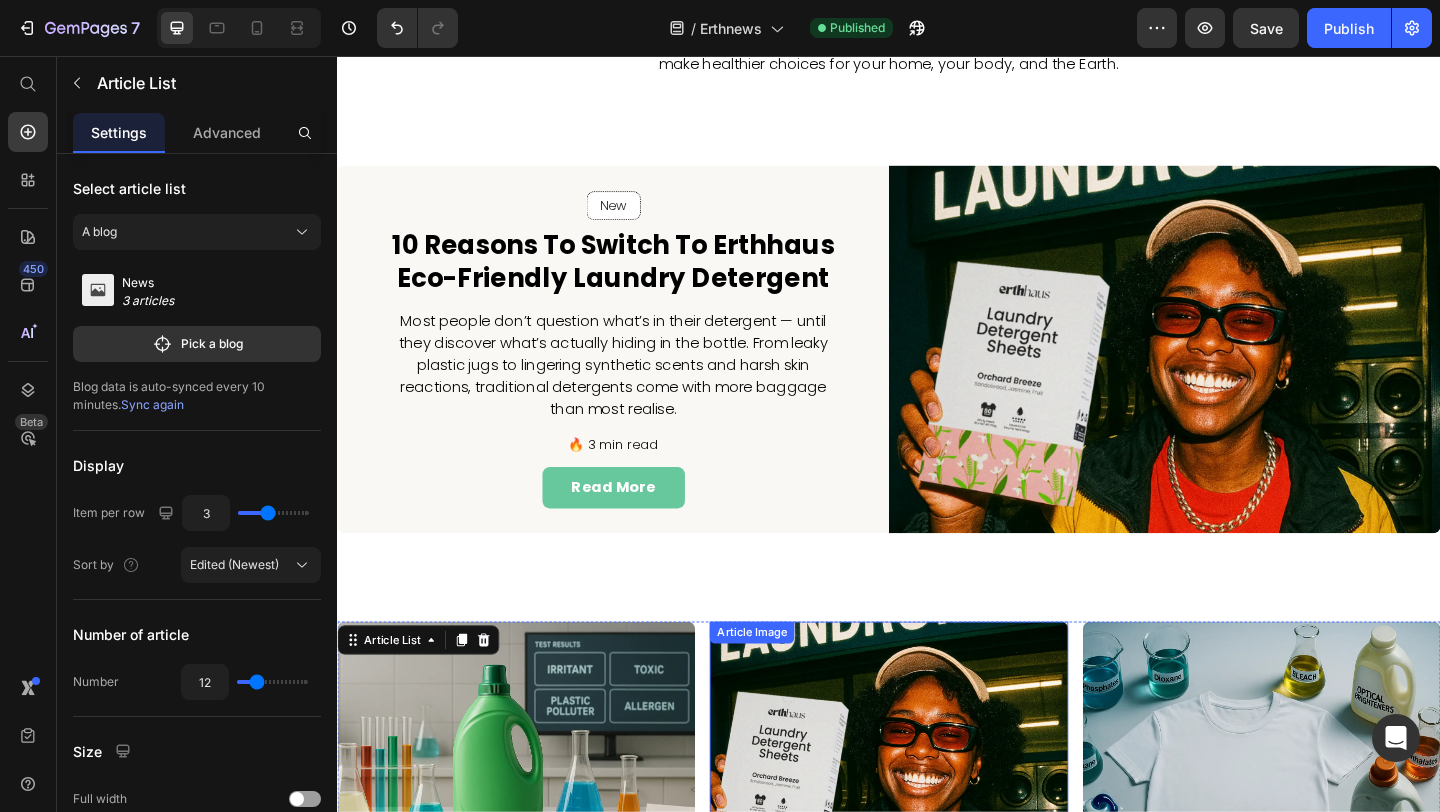 scroll, scrollTop: 0, scrollLeft: 0, axis: both 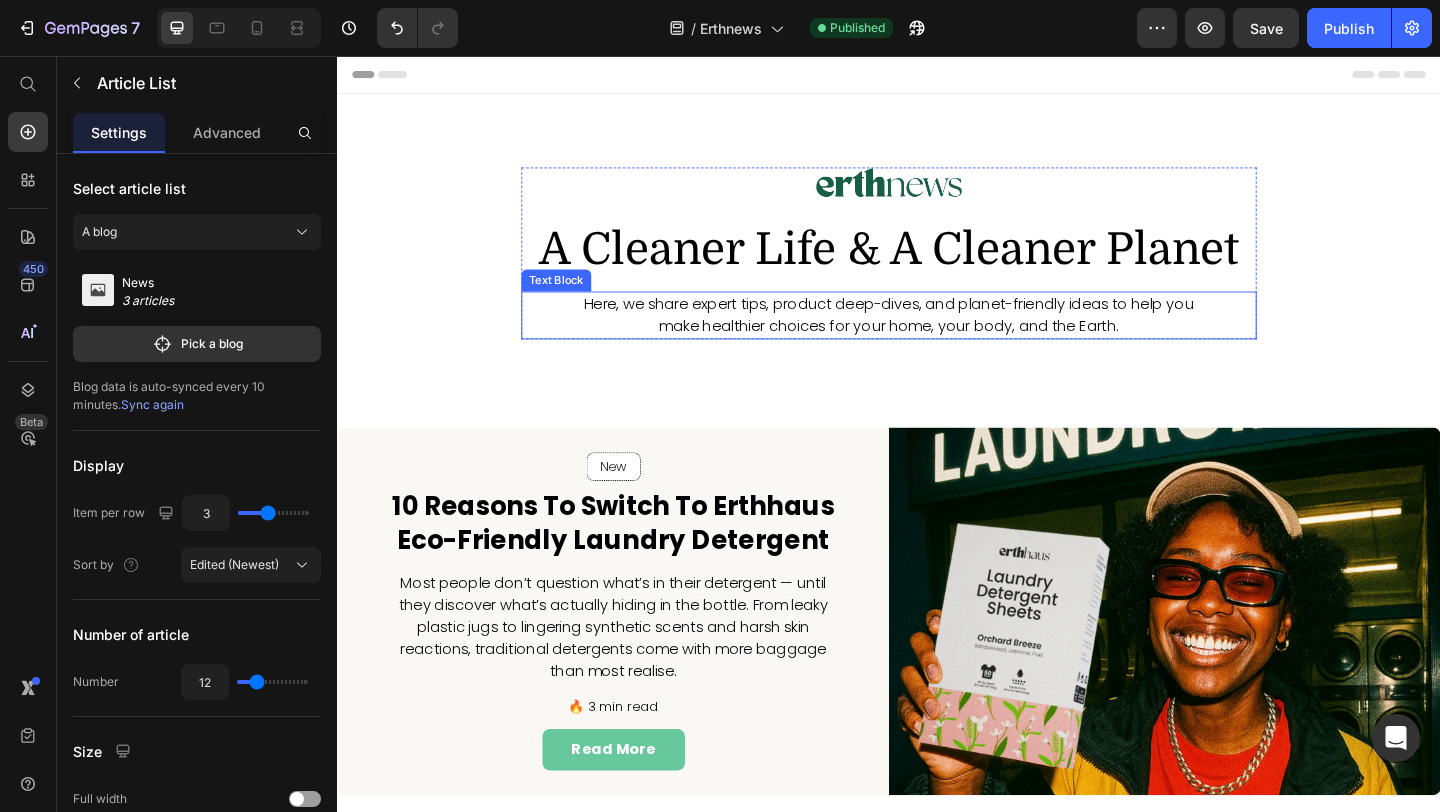 click on "Here, we share expert tips, product deep-dives, and planet-friendly ideas to help you make healthier choices for your home, your body, and the Earth." at bounding box center (937, 338) 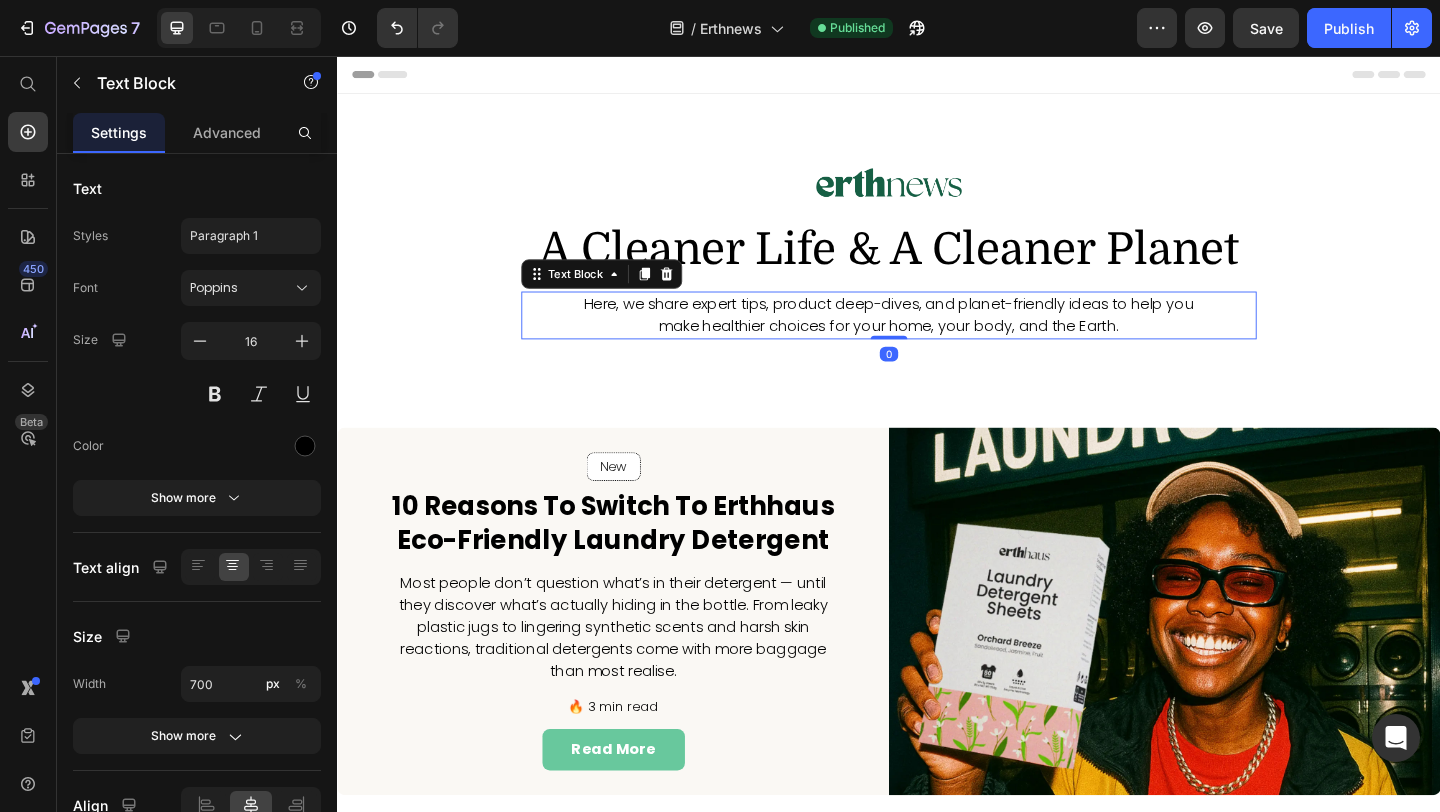 click on "Here, we share expert tips, product deep-dives, and planet-friendly ideas to help you make healthier choices for your home, your body, and the Earth." at bounding box center [937, 338] 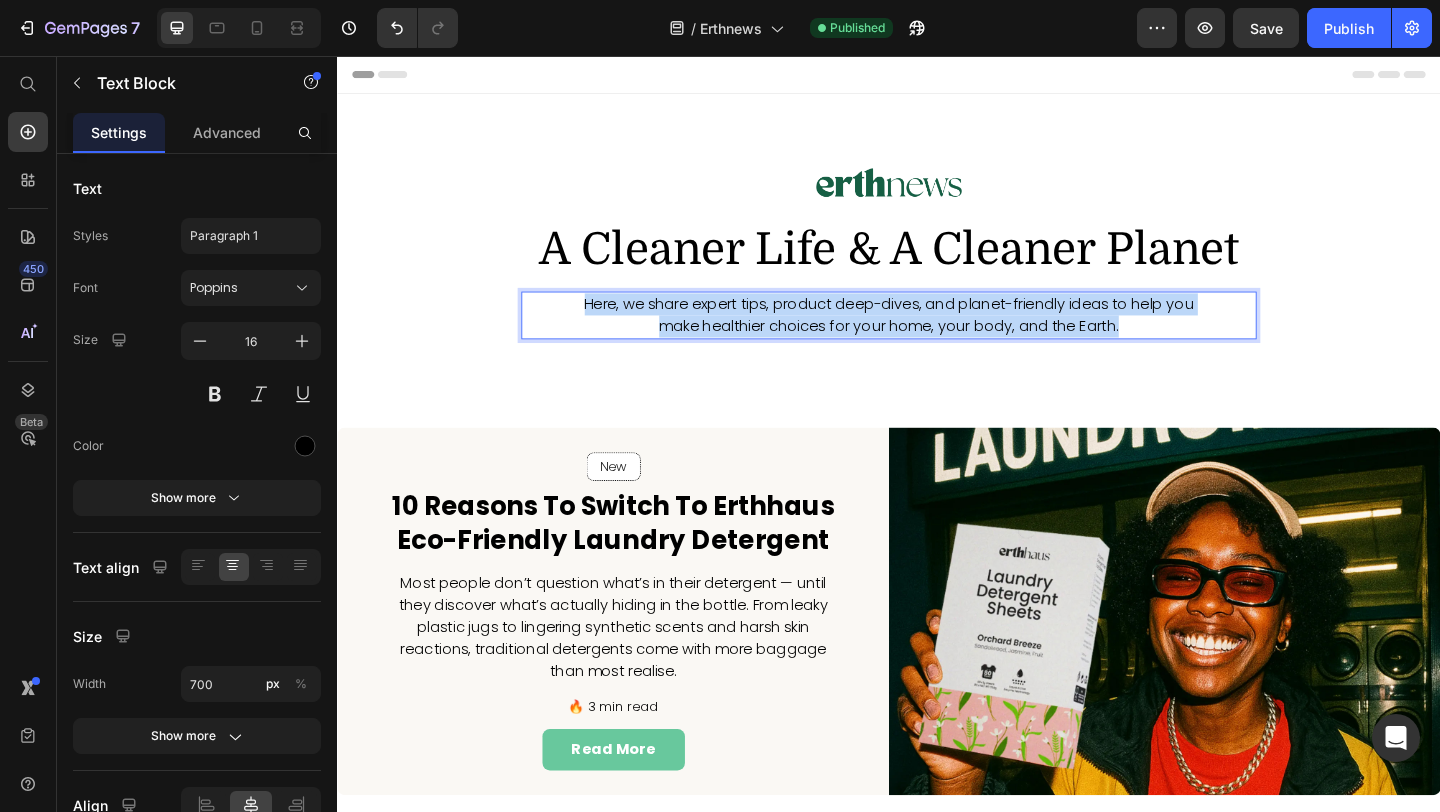 click on "Here, we share expert tips, product deep-dives, and planet-friendly ideas to help you make healthier choices for your home, your body, and the Earth." at bounding box center (937, 338) 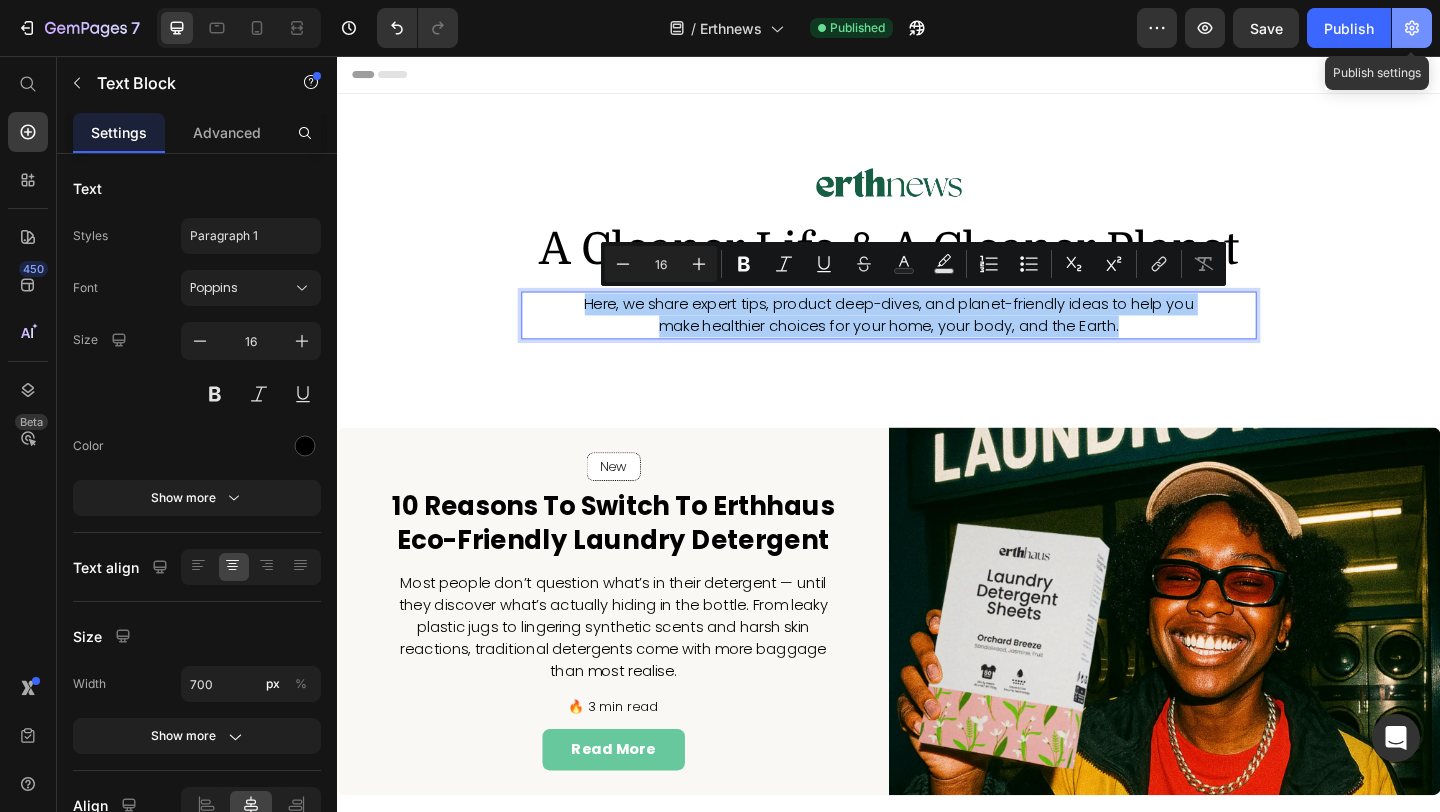 click 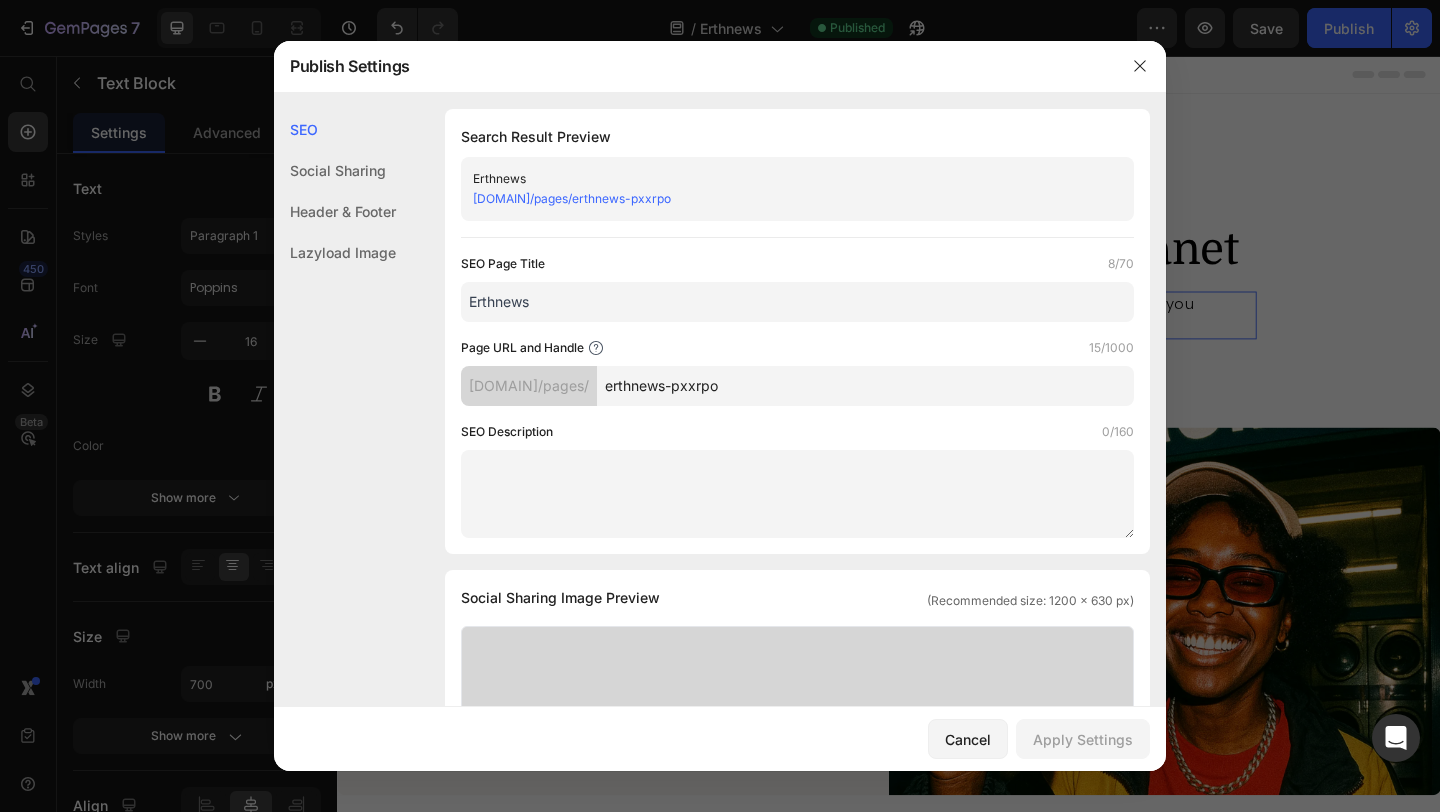 click on "erthnews-pxxrpo" at bounding box center [865, 386] 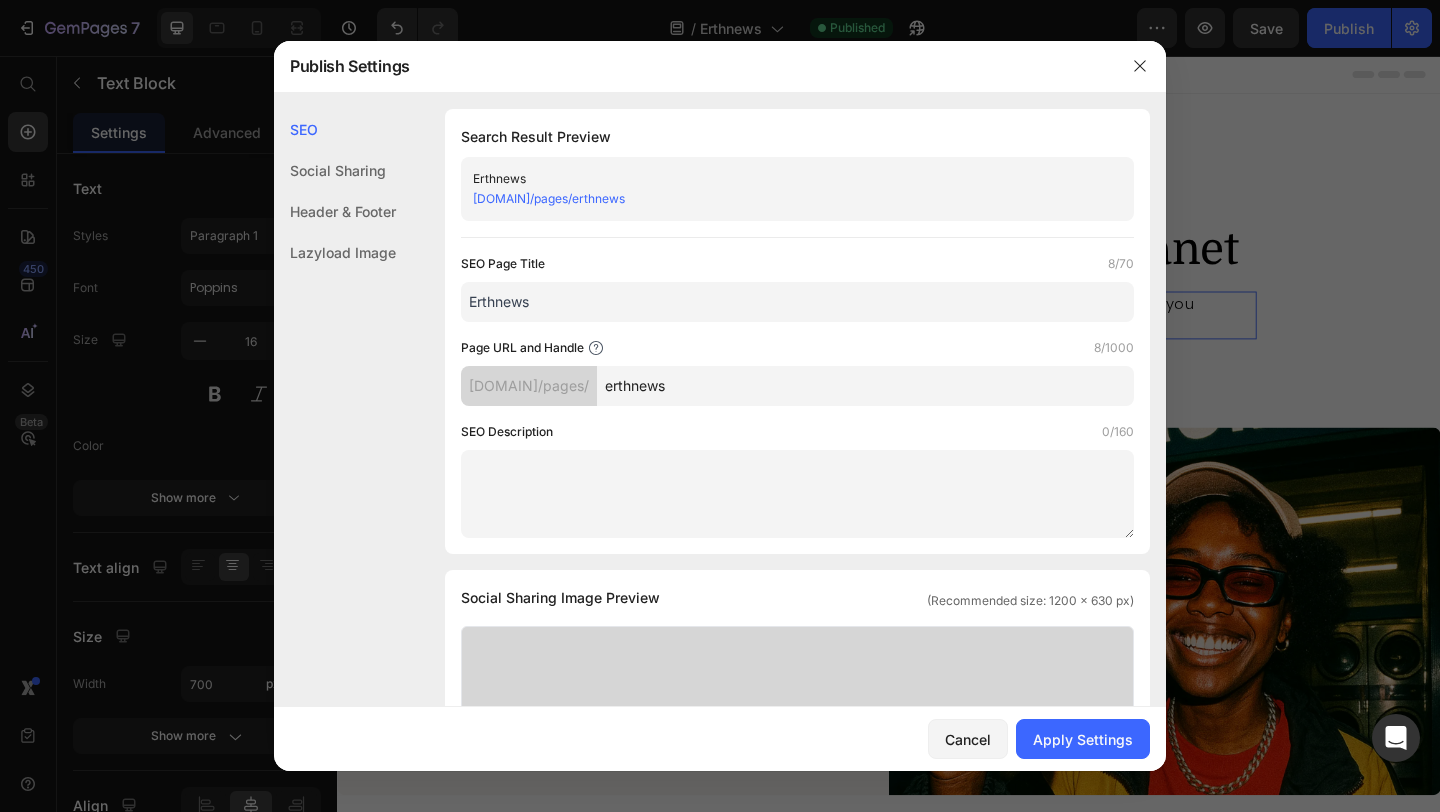 type on "erthnews" 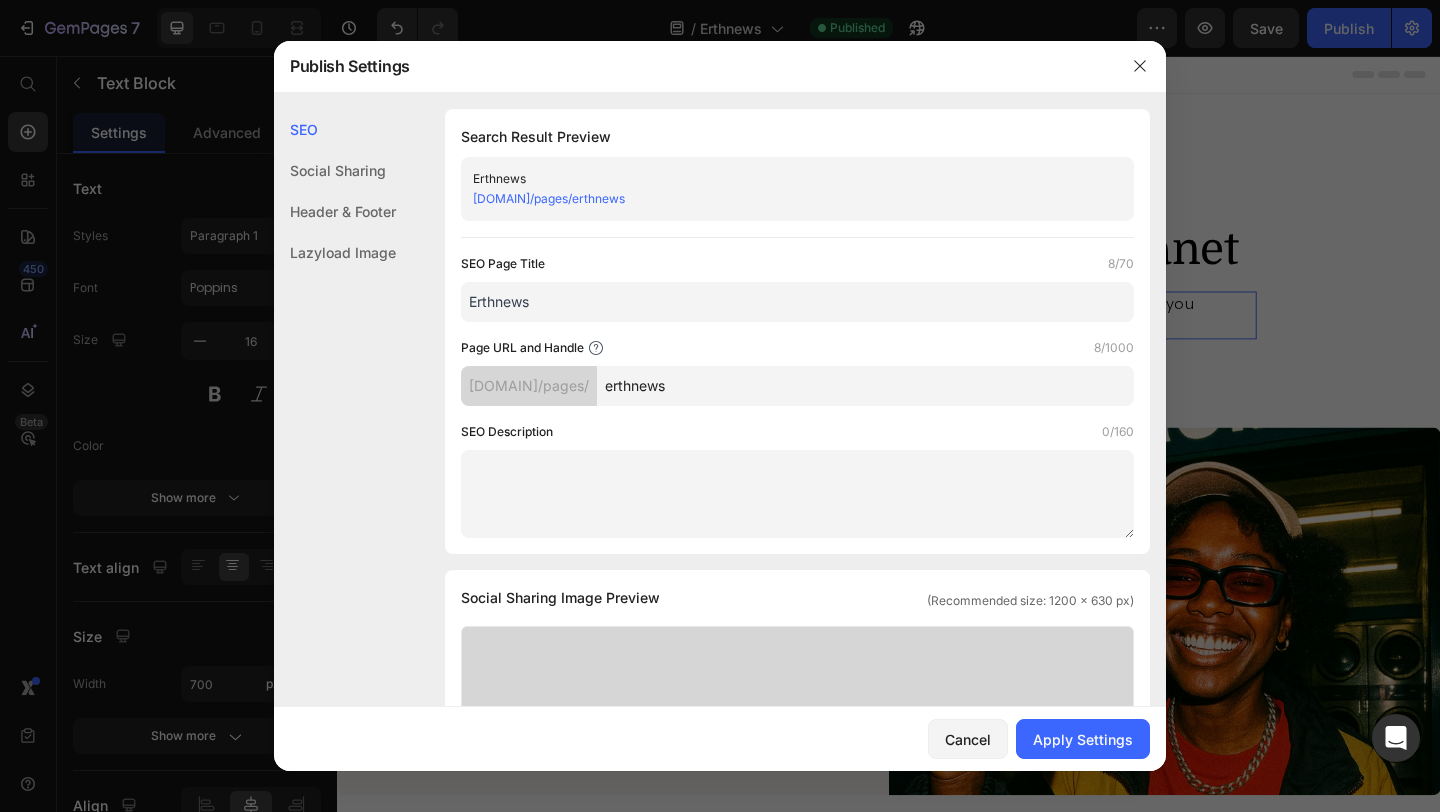 click on "SEO Description  0/160" at bounding box center (797, 480) 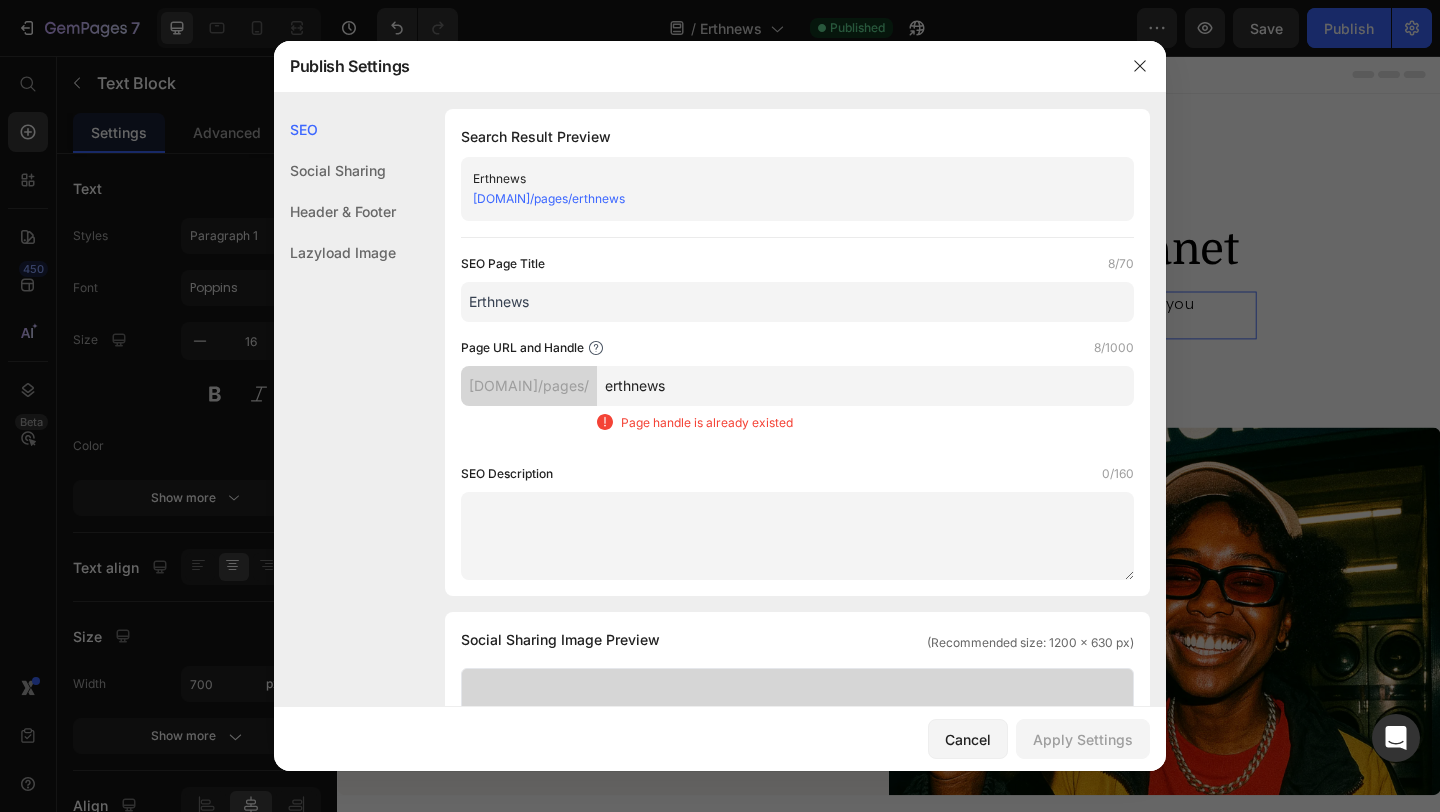 paste on "Here, we share expert tips, product deep-dives, and planet-friendly ideas to help you make healthier choices for your home, your body, and the Earth." 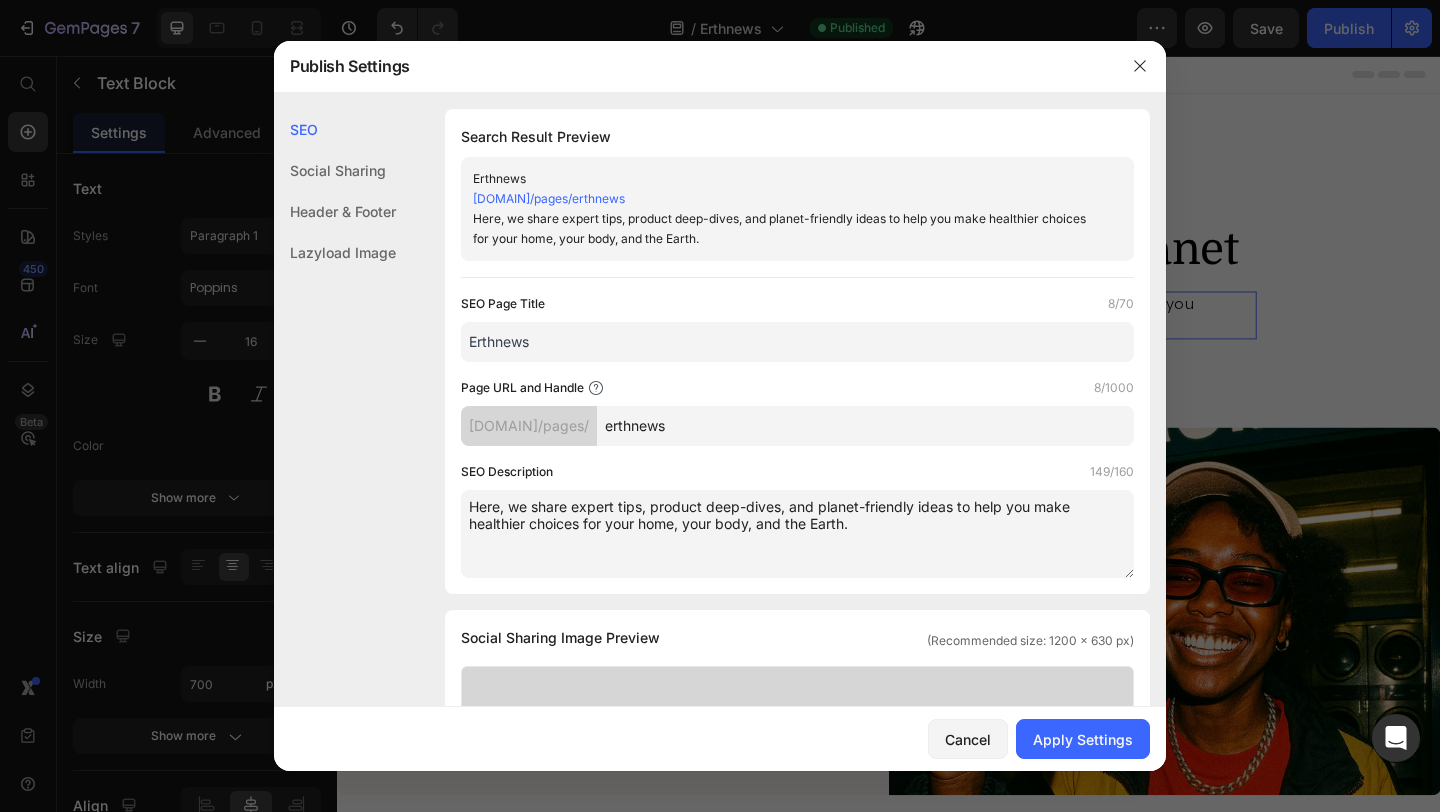 type on "Here, we share expert tips, product deep-dives, and planet-friendly ideas to help you make healthier choices for your home, your body, and the Earth." 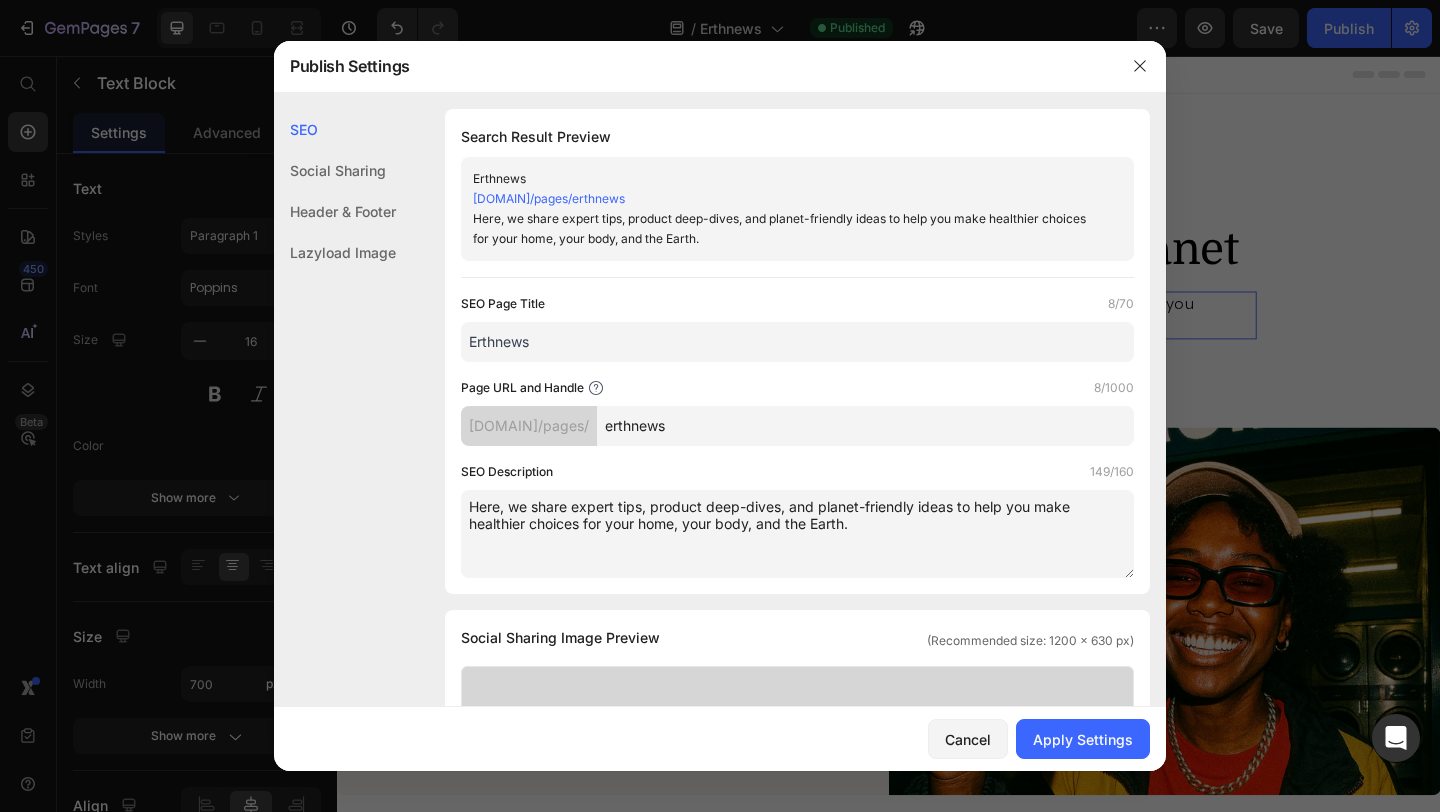 click on "SEO Description  149/160" at bounding box center [797, 472] 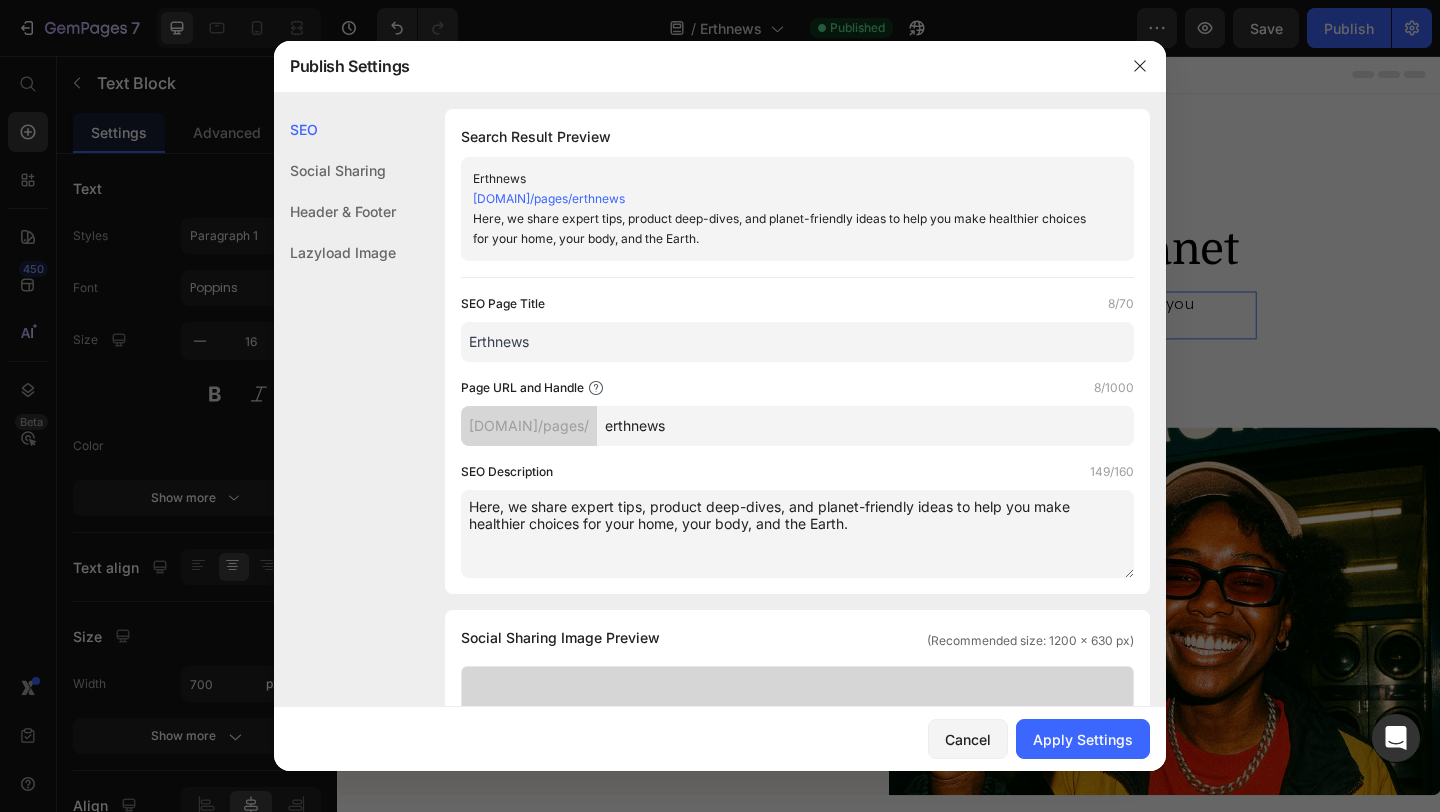 click on "Page URL and Handle  8/1000" at bounding box center (797, 388) 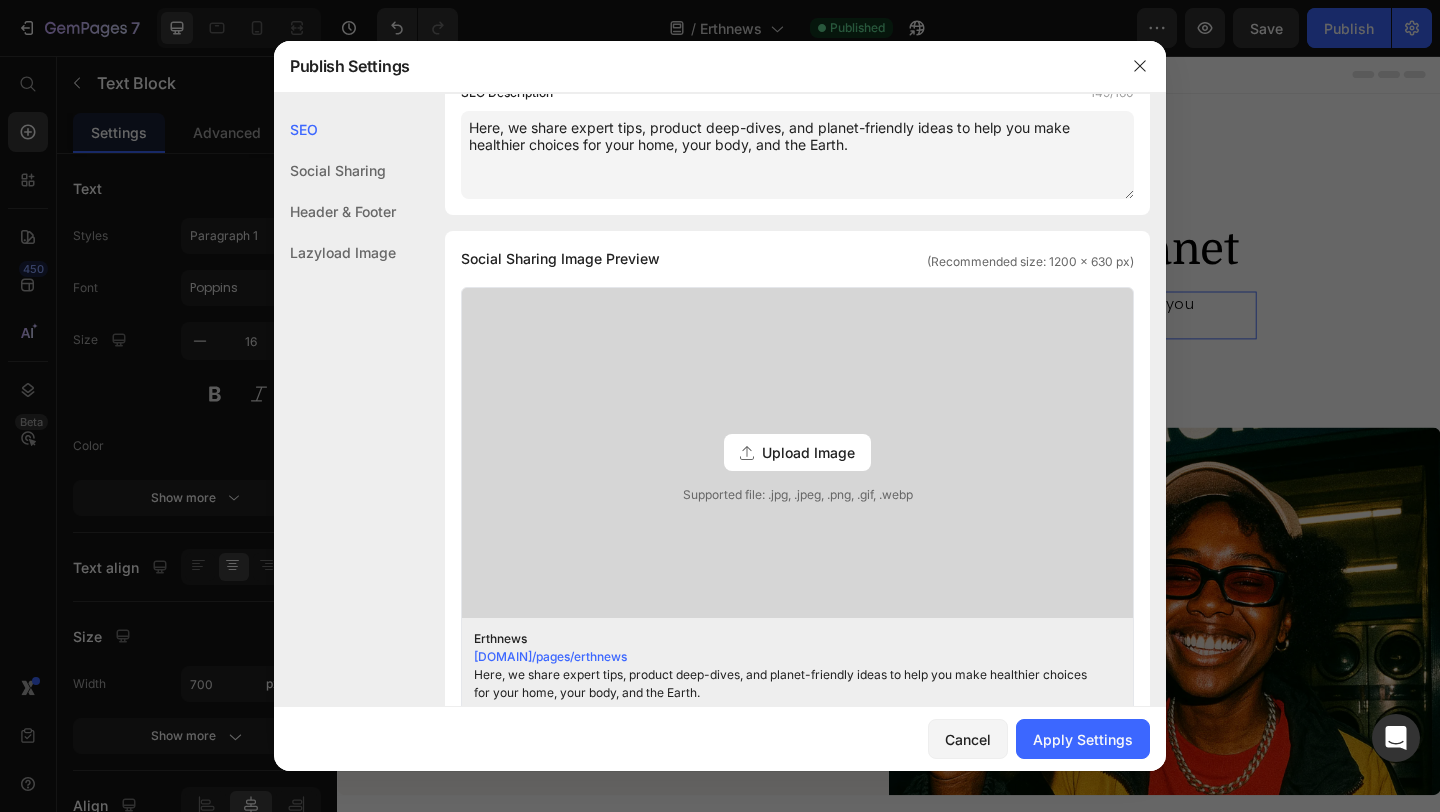 scroll, scrollTop: 471, scrollLeft: 0, axis: vertical 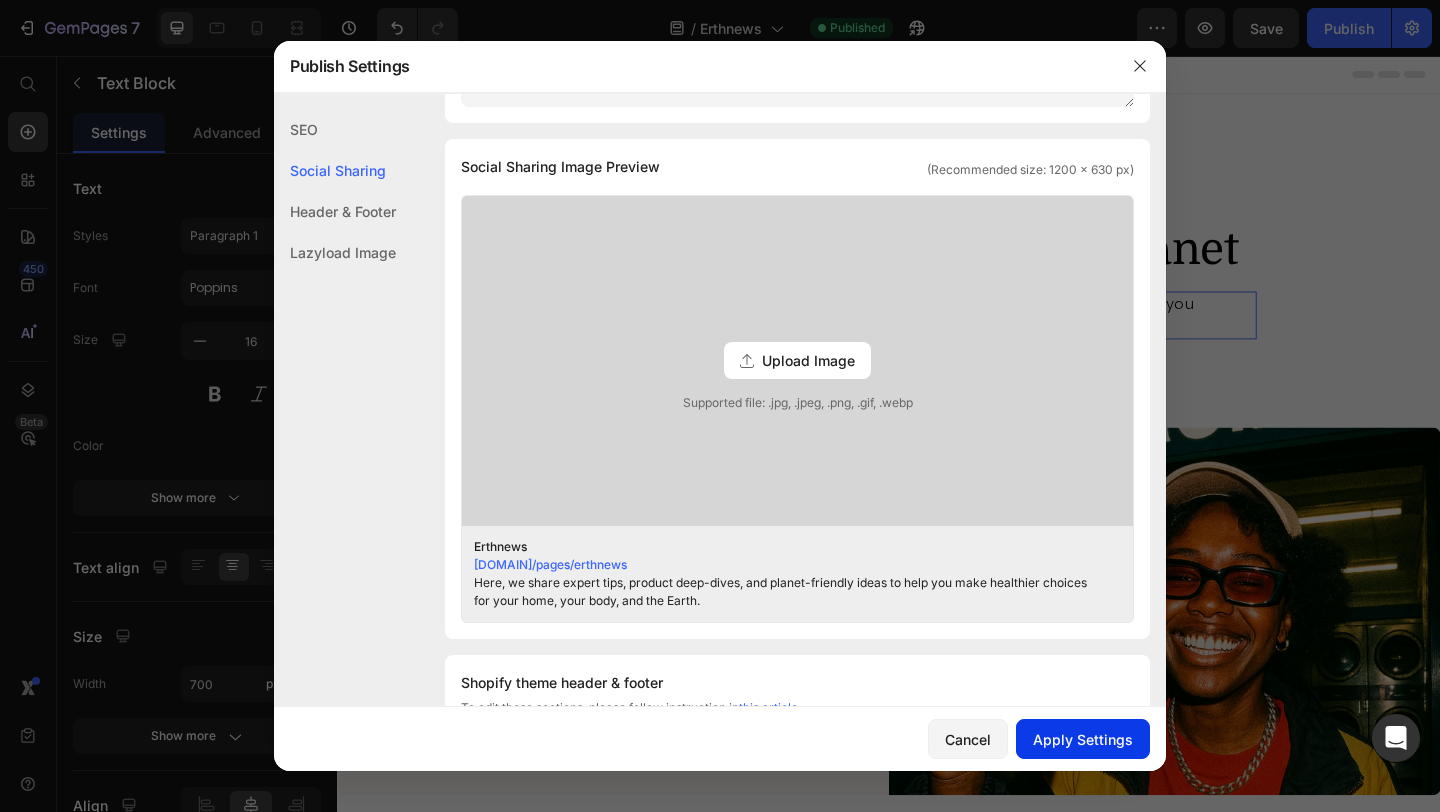 click on "Apply Settings" at bounding box center (1083, 739) 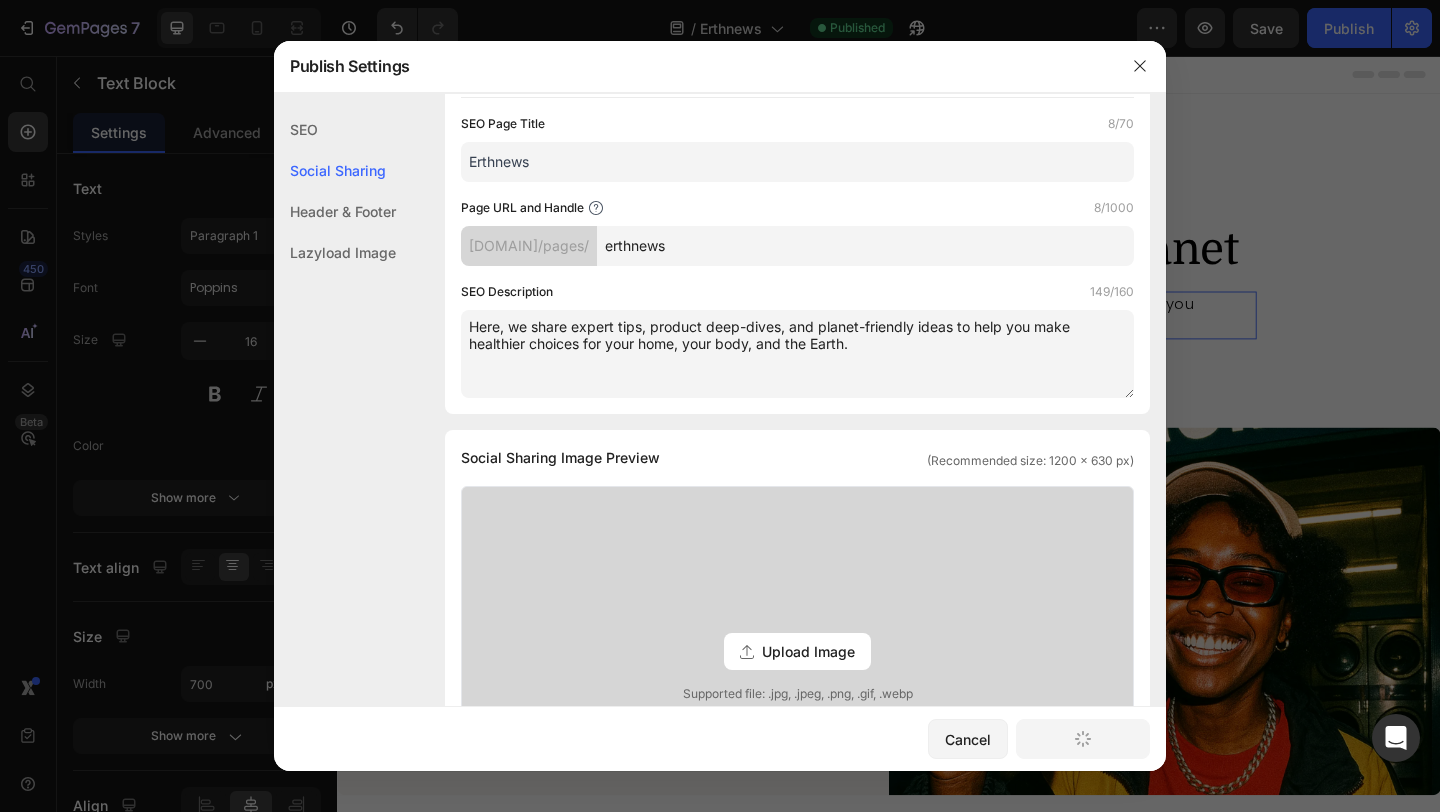 scroll, scrollTop: 102, scrollLeft: 0, axis: vertical 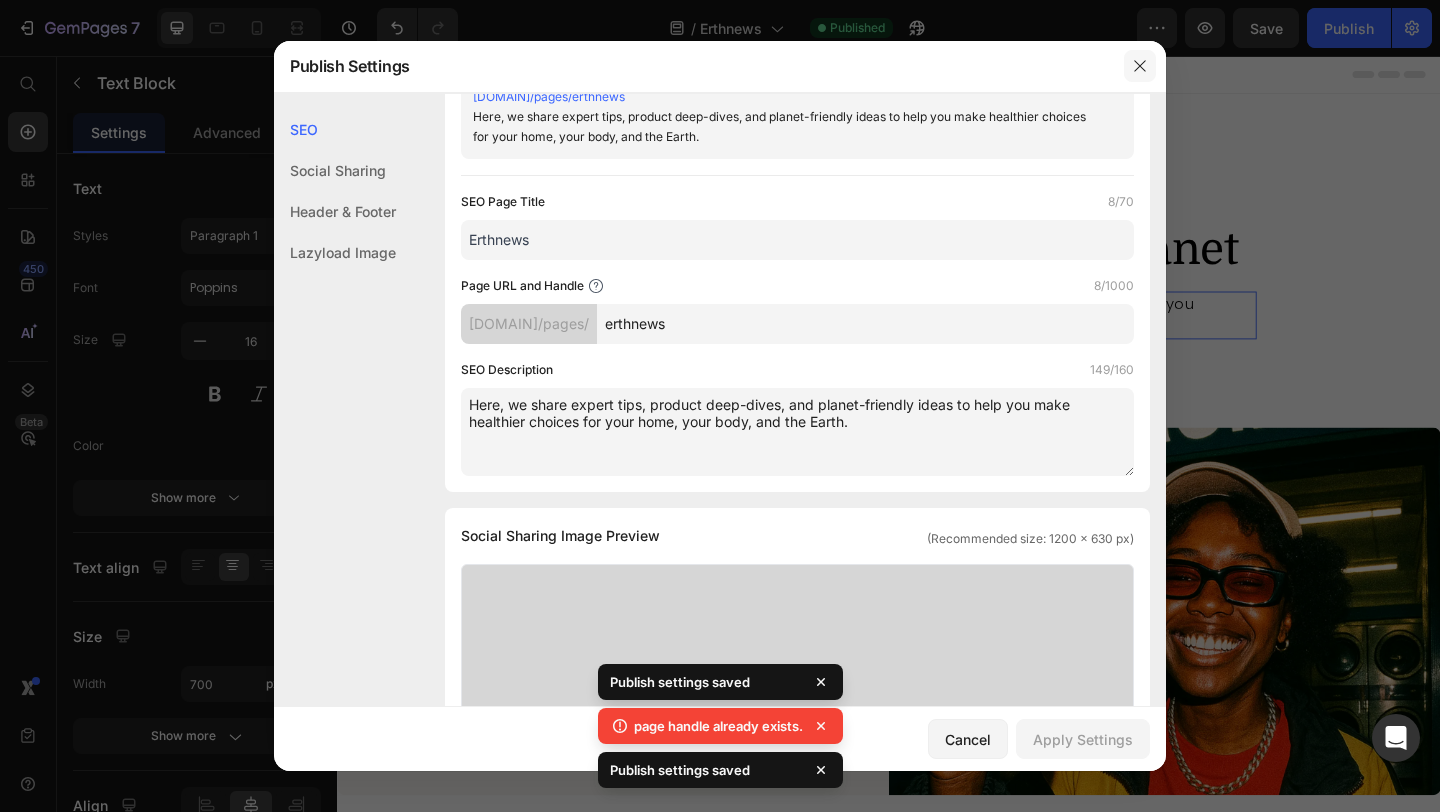 click 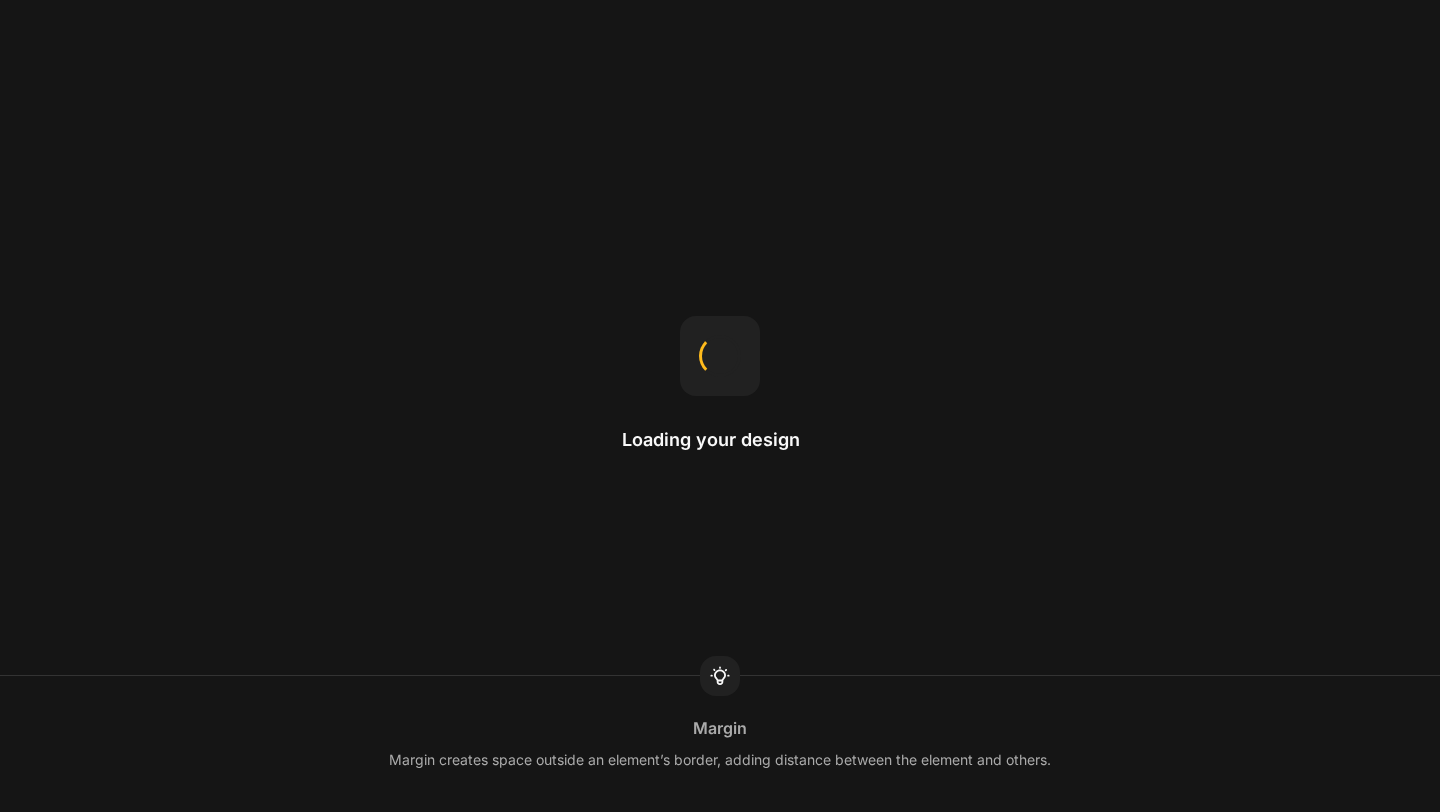 scroll, scrollTop: 0, scrollLeft: 0, axis: both 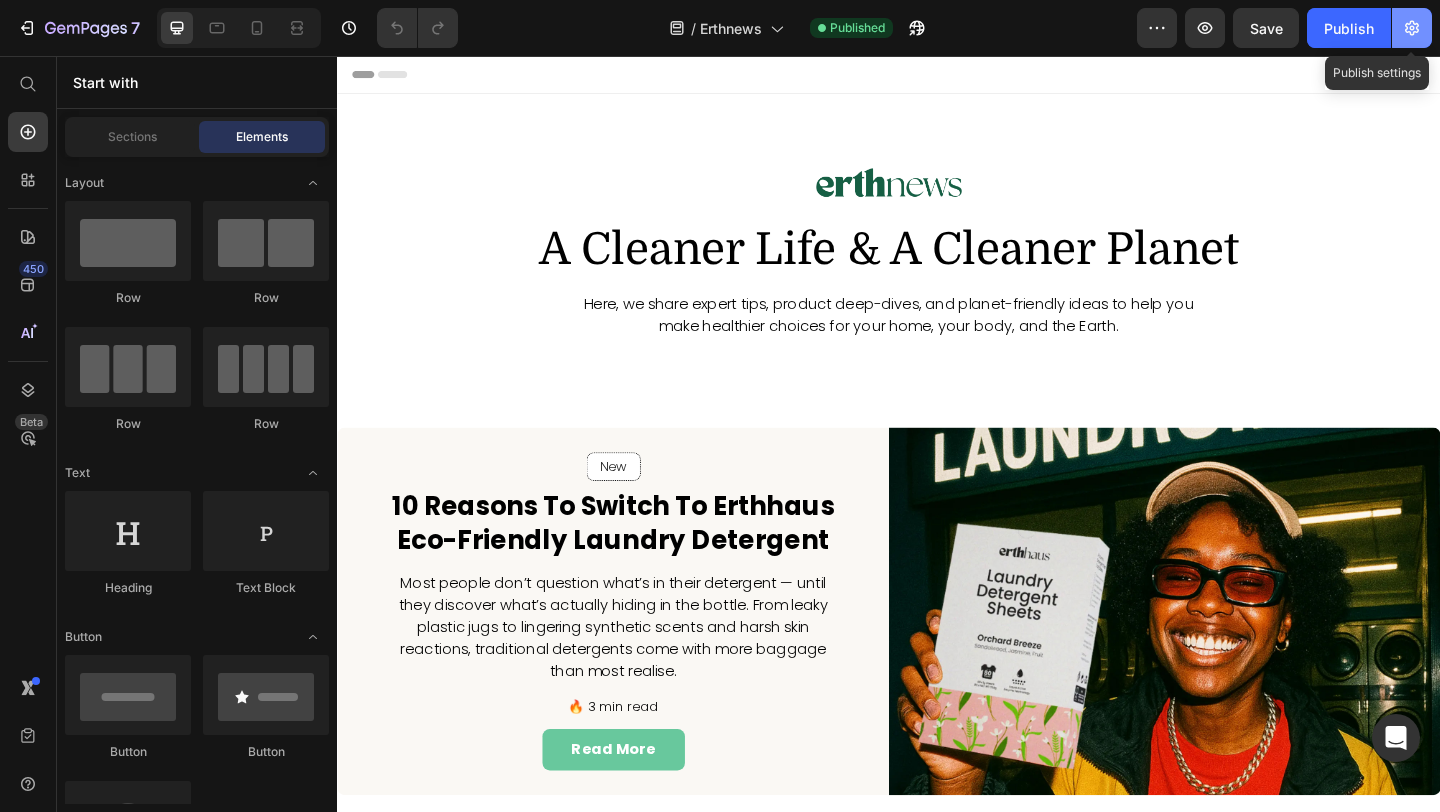 click 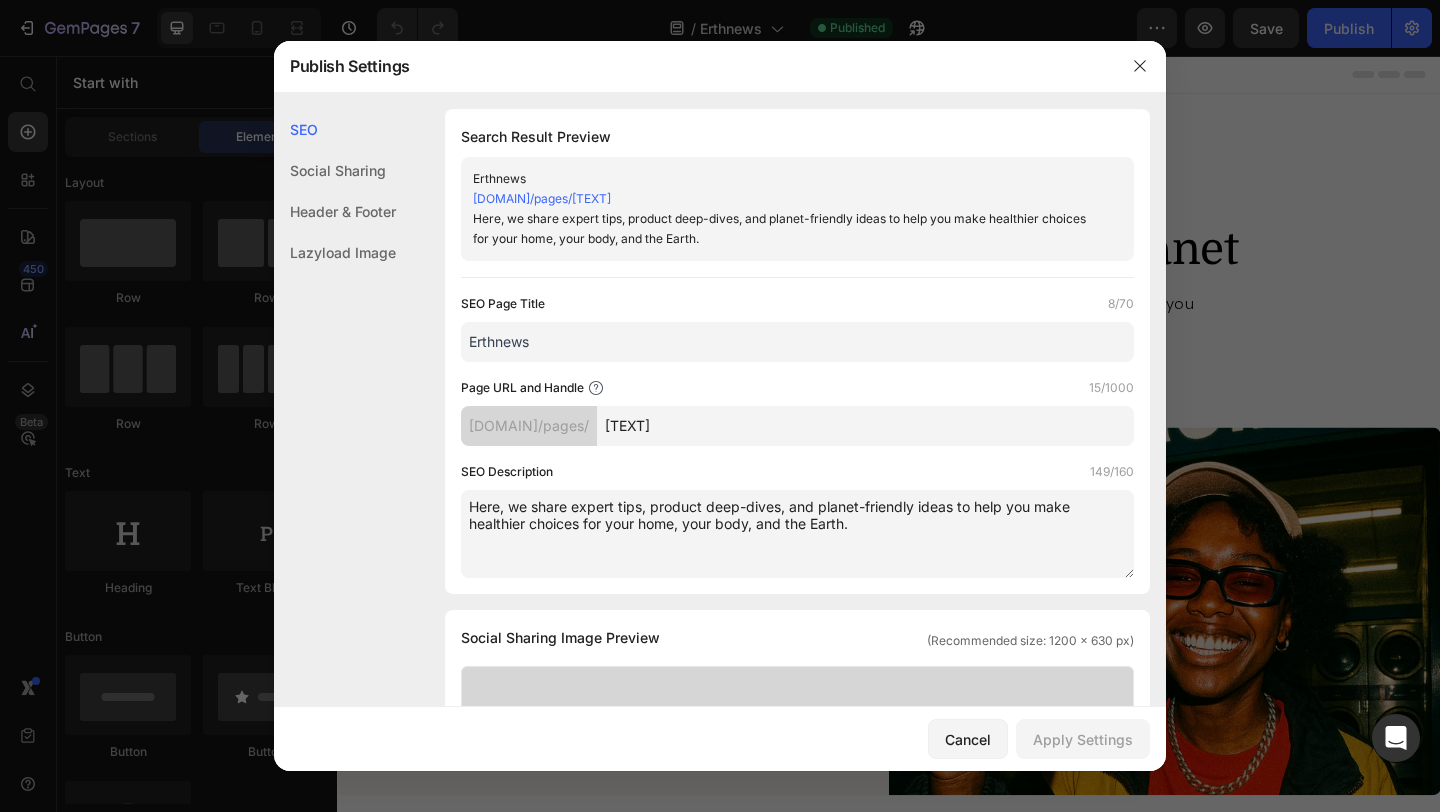 click on "Page URL and Handle  15/1000  26268f-b2.myshopify.com/pages/ erthnews-pxxrpo" at bounding box center [797, 412] 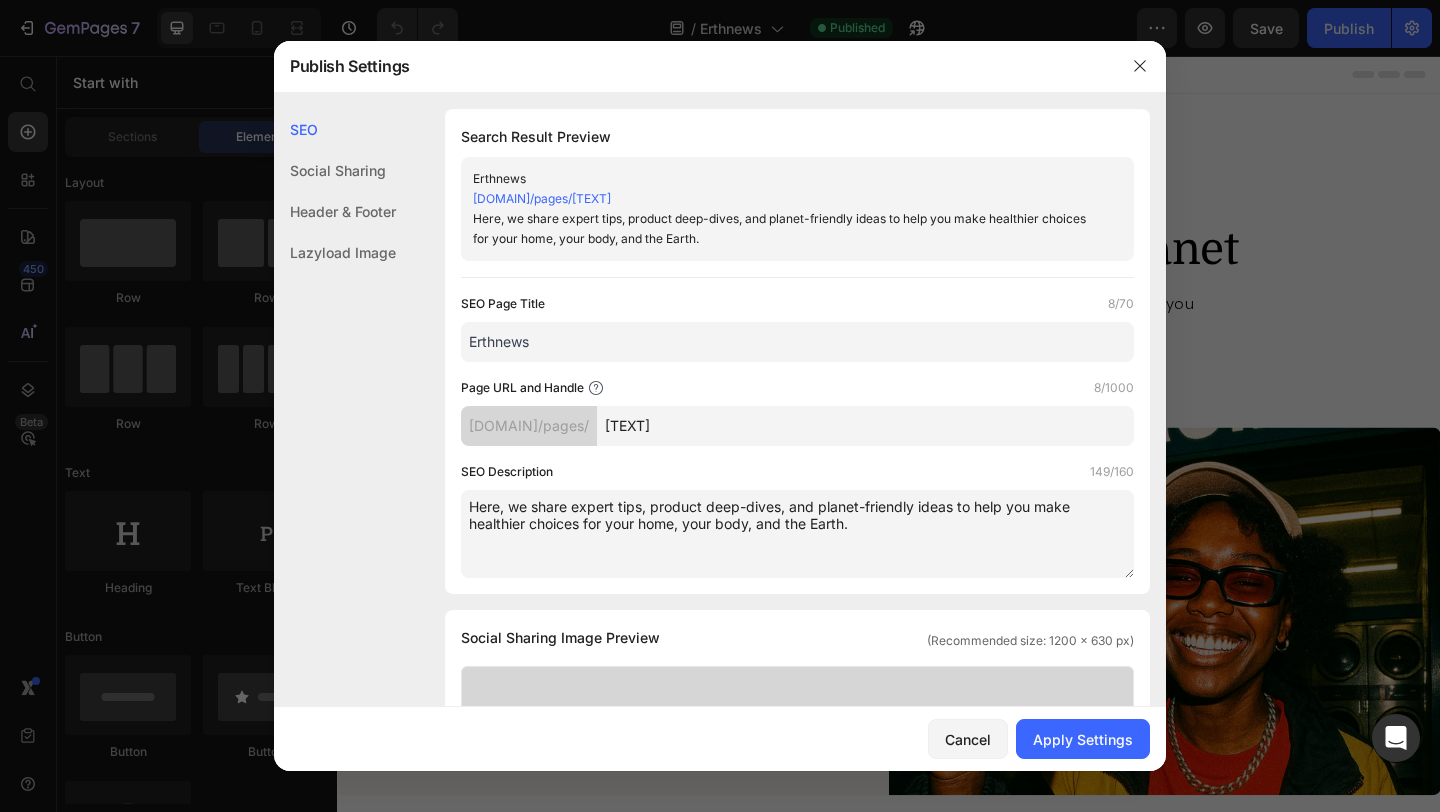type on "erthnews" 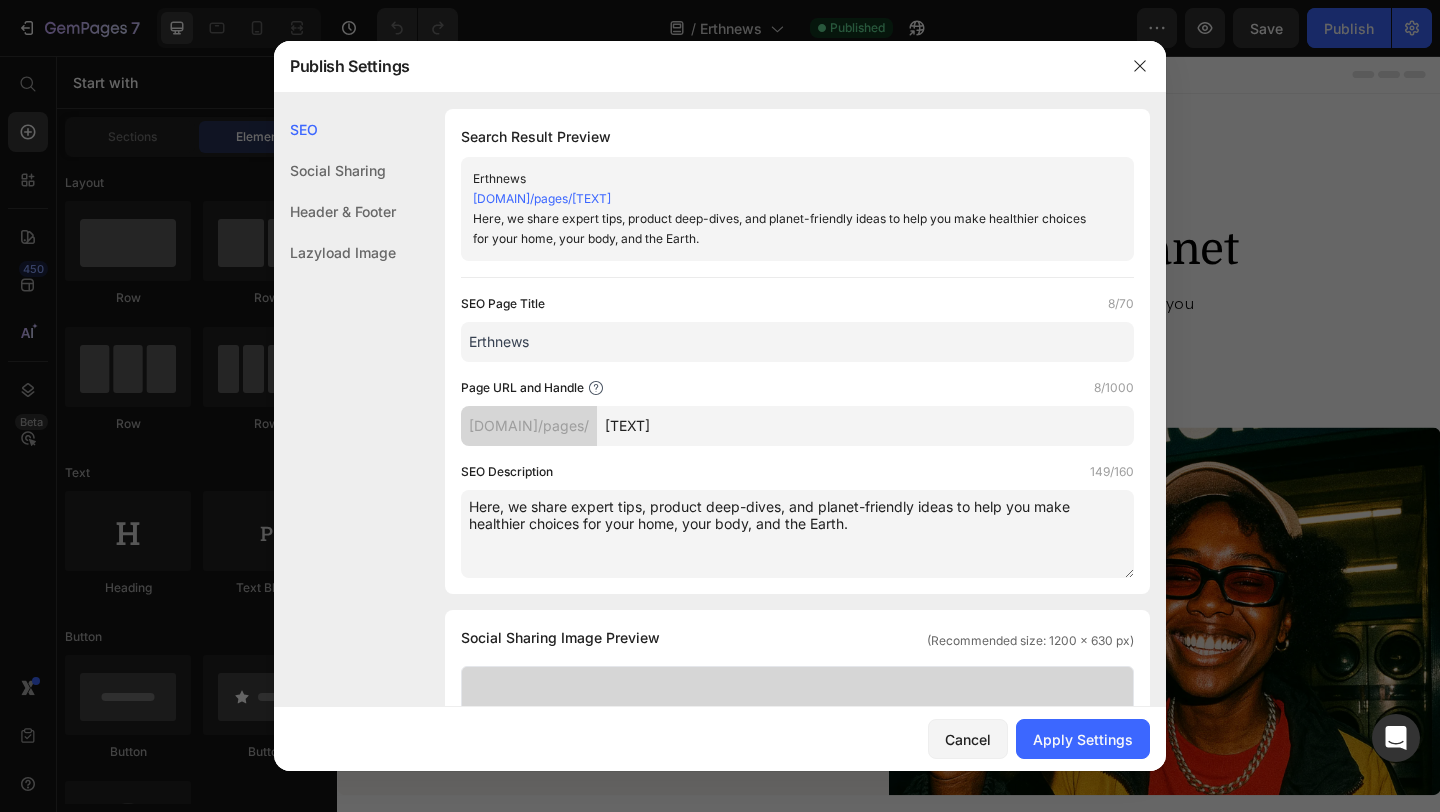 click on "SEO Description  149/160" at bounding box center (797, 472) 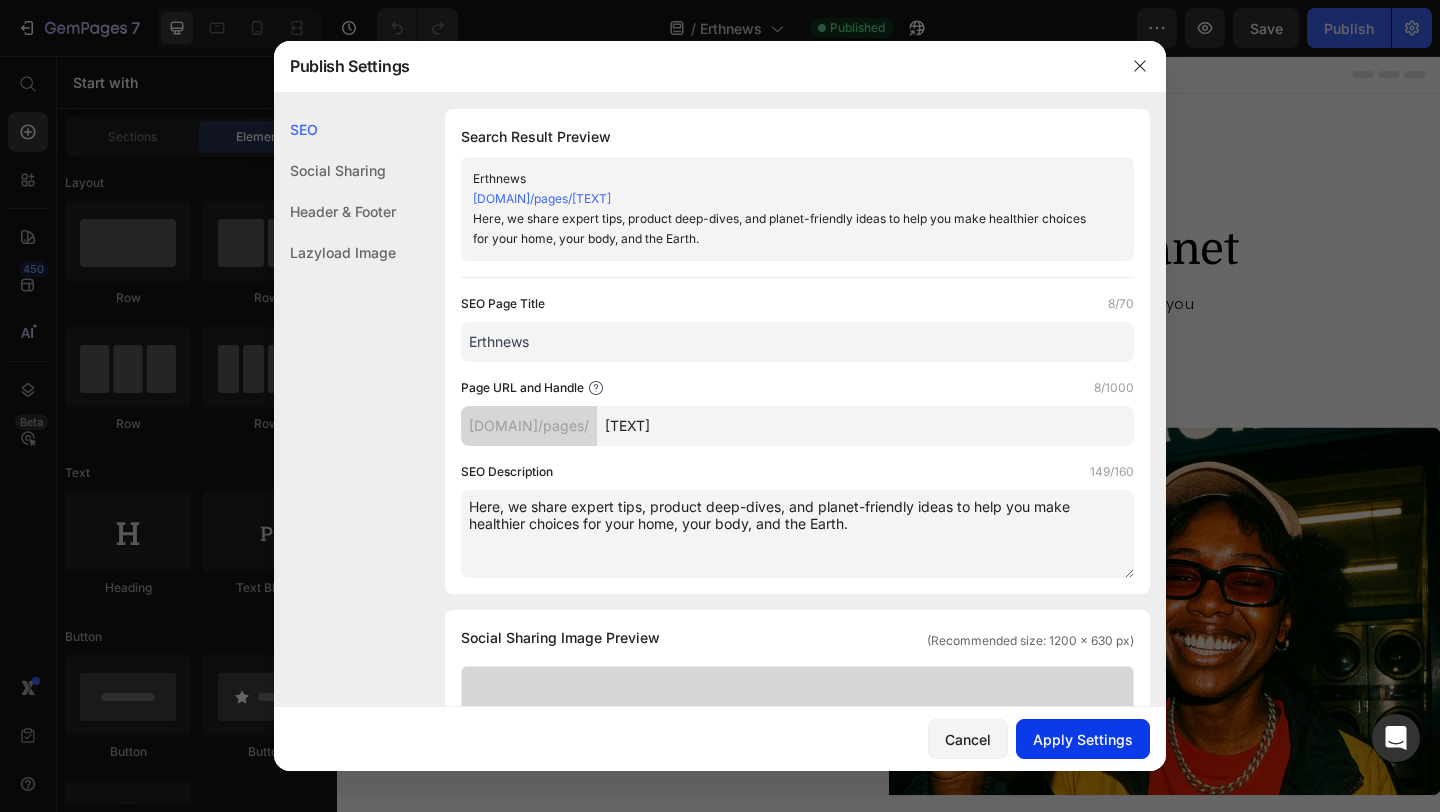 click on "Apply Settings" at bounding box center (1083, 739) 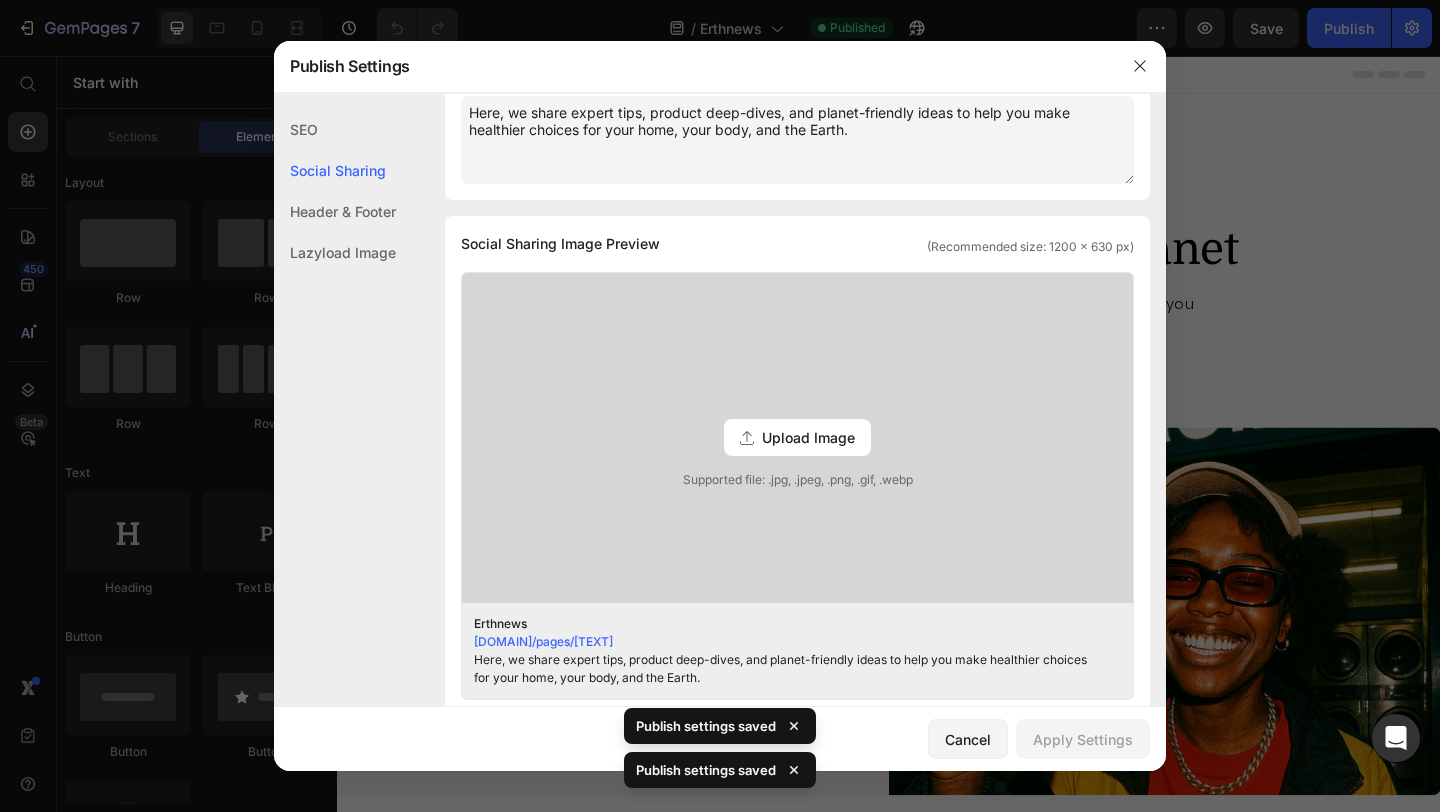 scroll, scrollTop: 437, scrollLeft: 0, axis: vertical 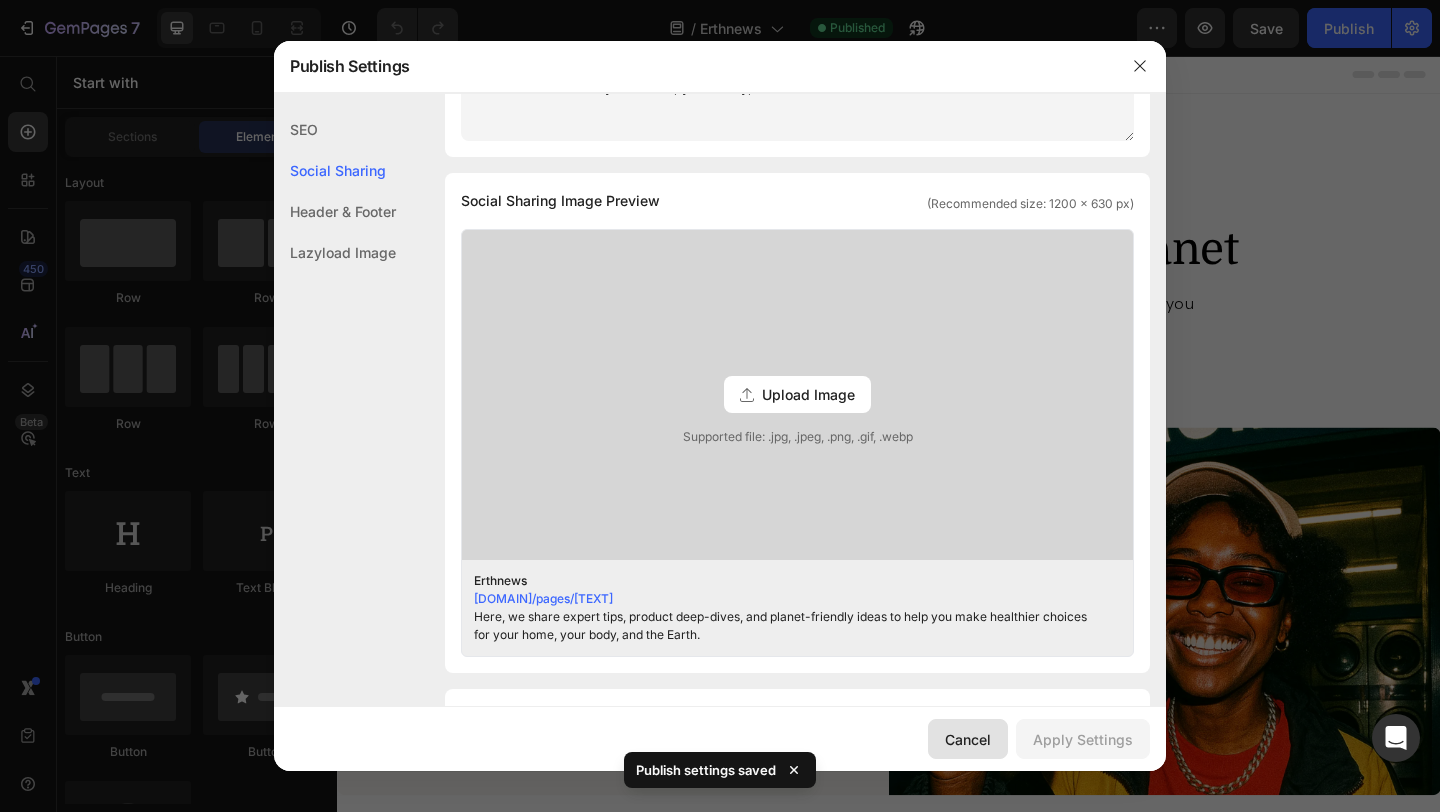click on "Cancel" 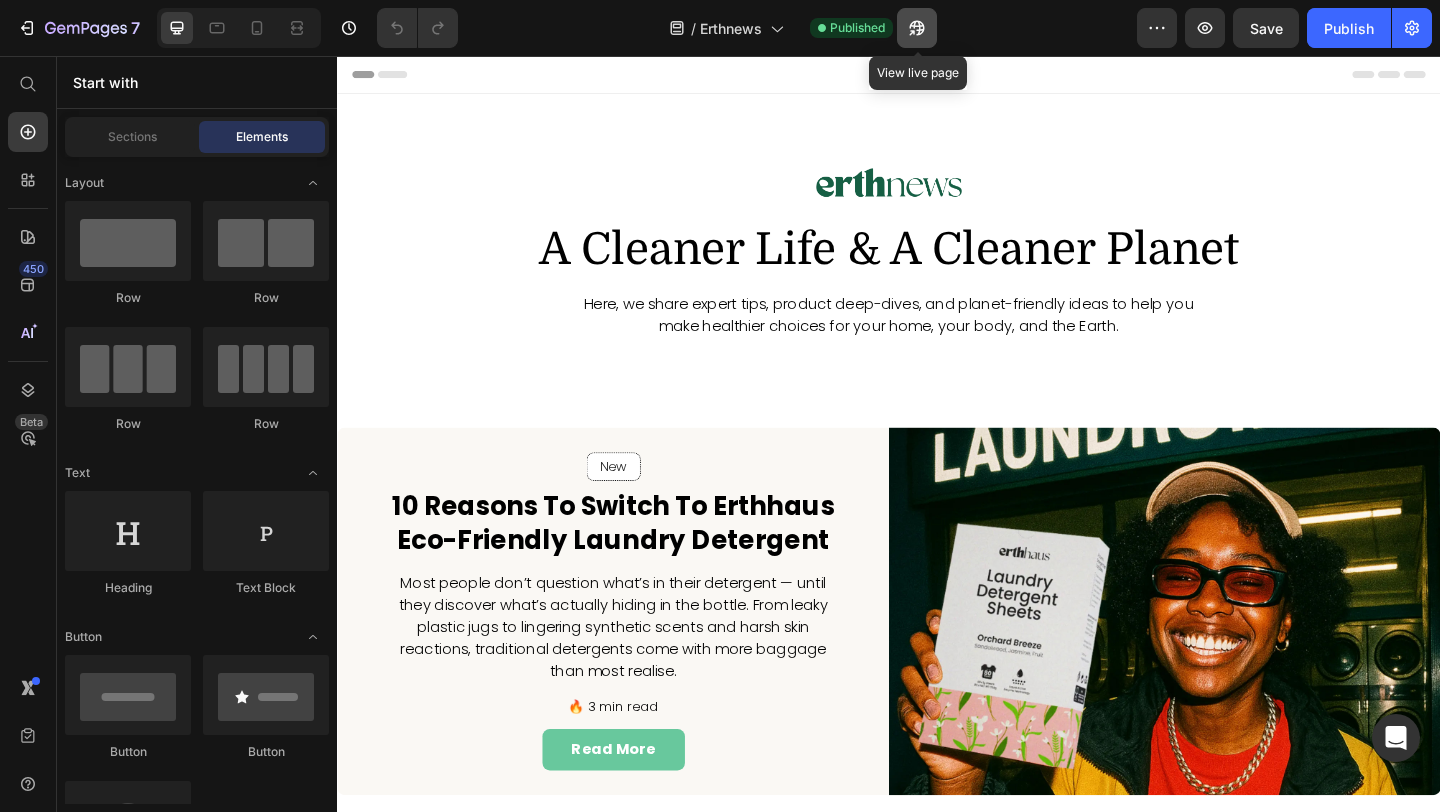 click 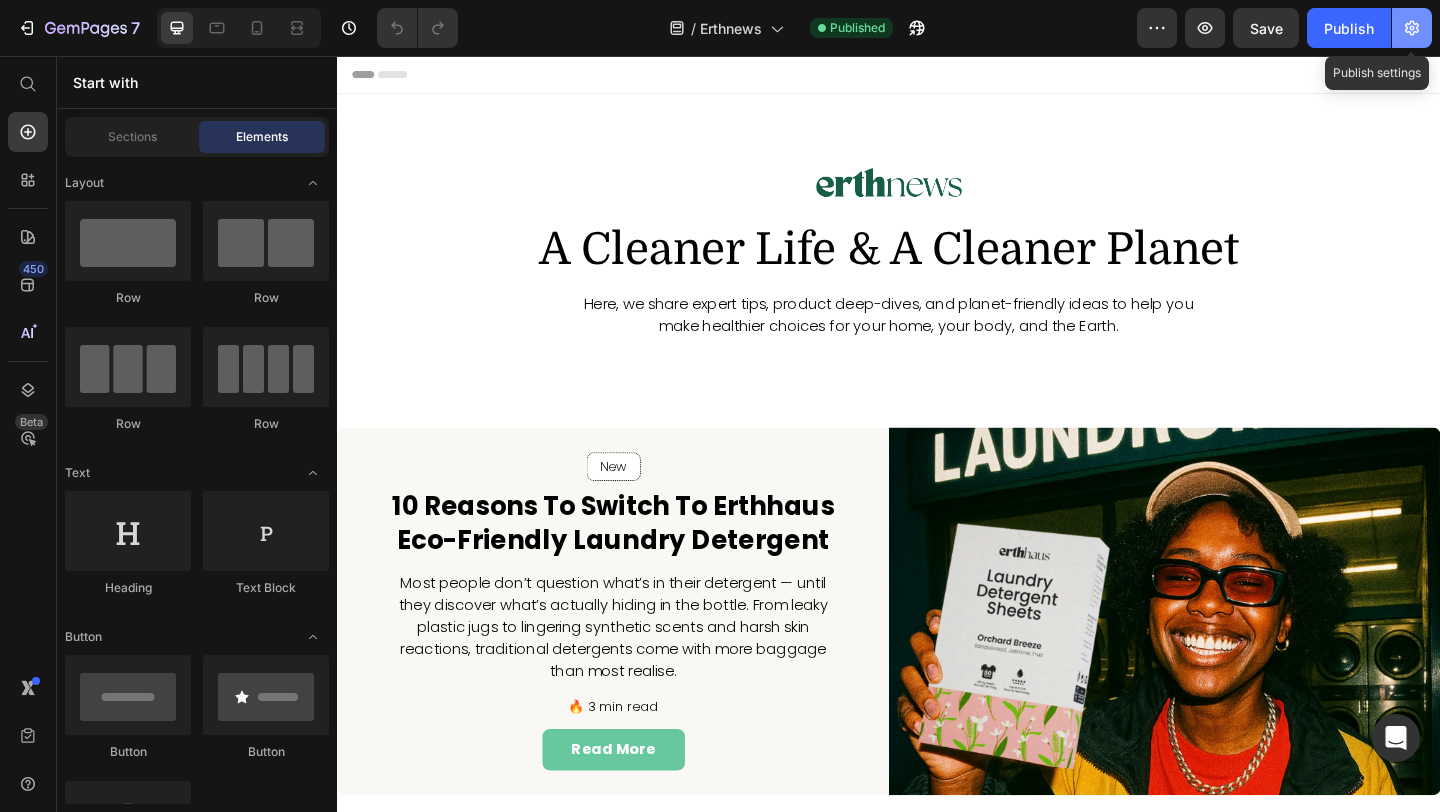 click 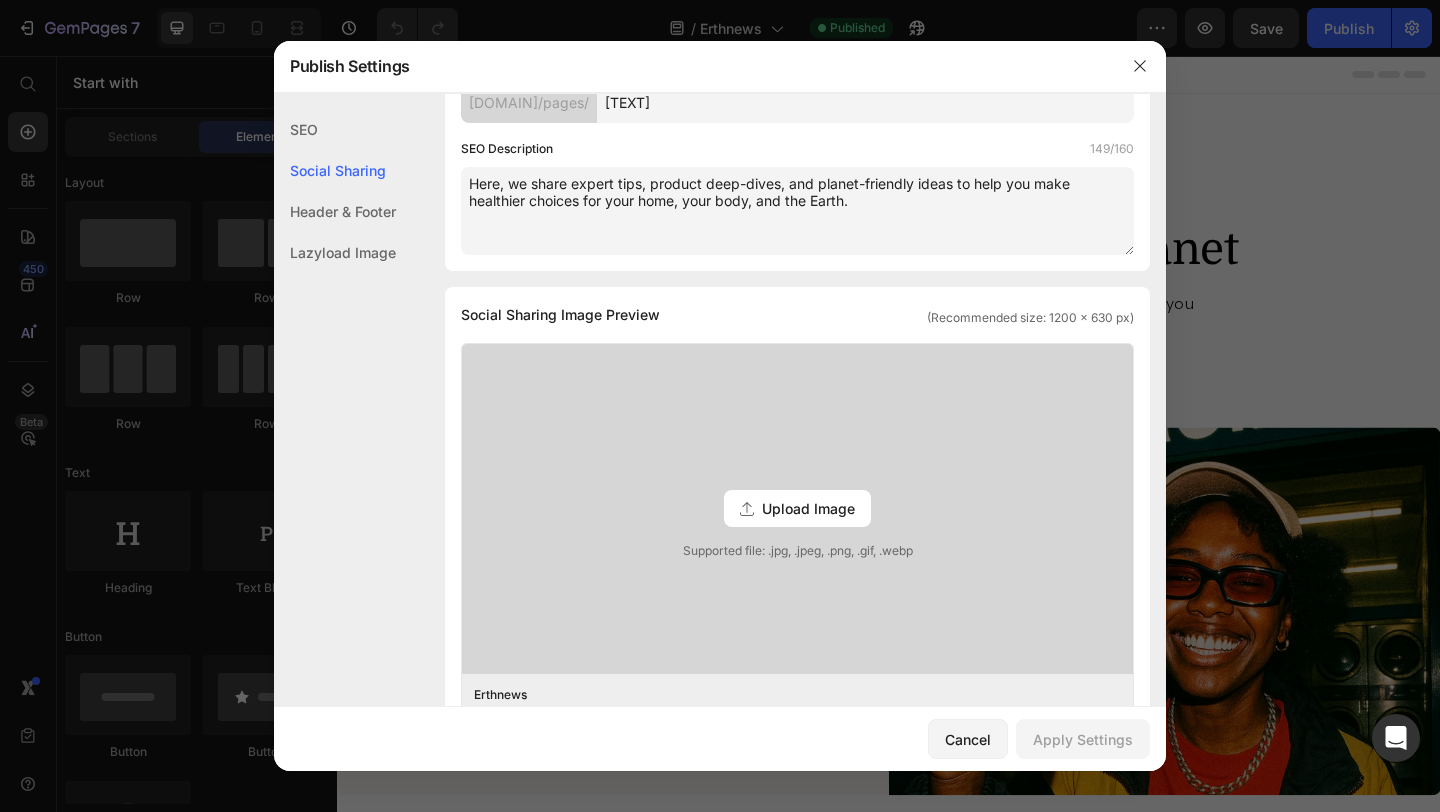 scroll, scrollTop: 336, scrollLeft: 0, axis: vertical 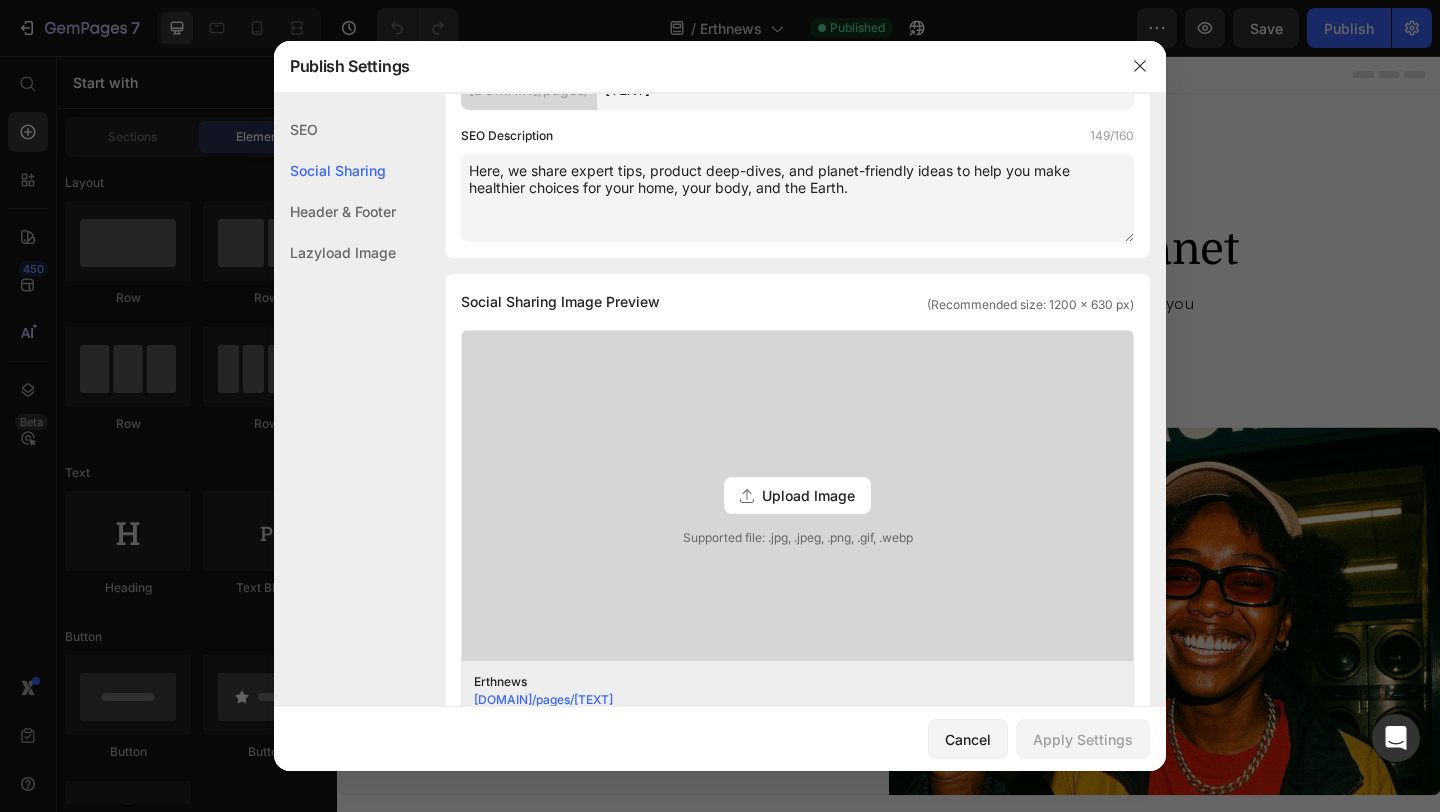 click on "Upload Image" at bounding box center [808, 495] 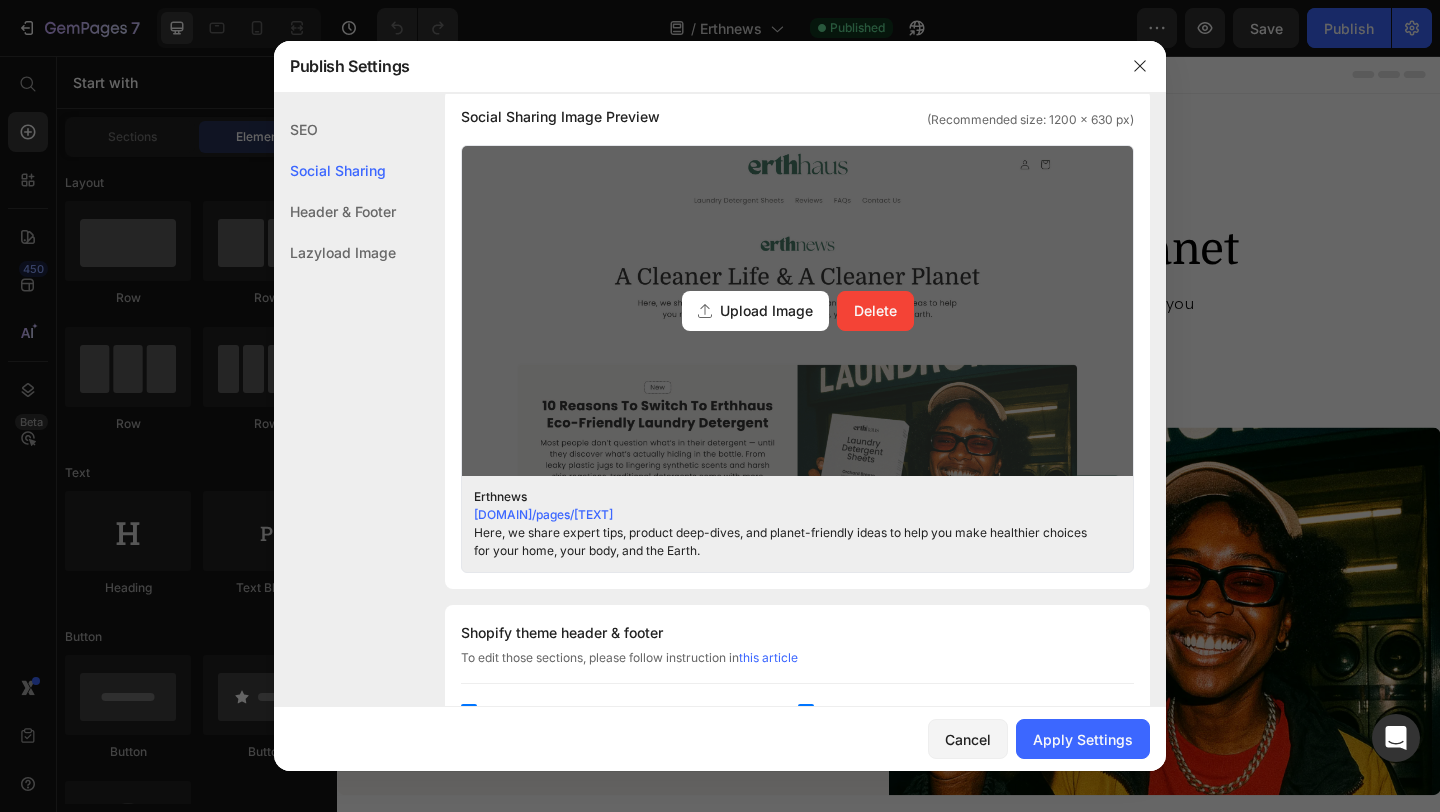 scroll, scrollTop: 522, scrollLeft: 0, axis: vertical 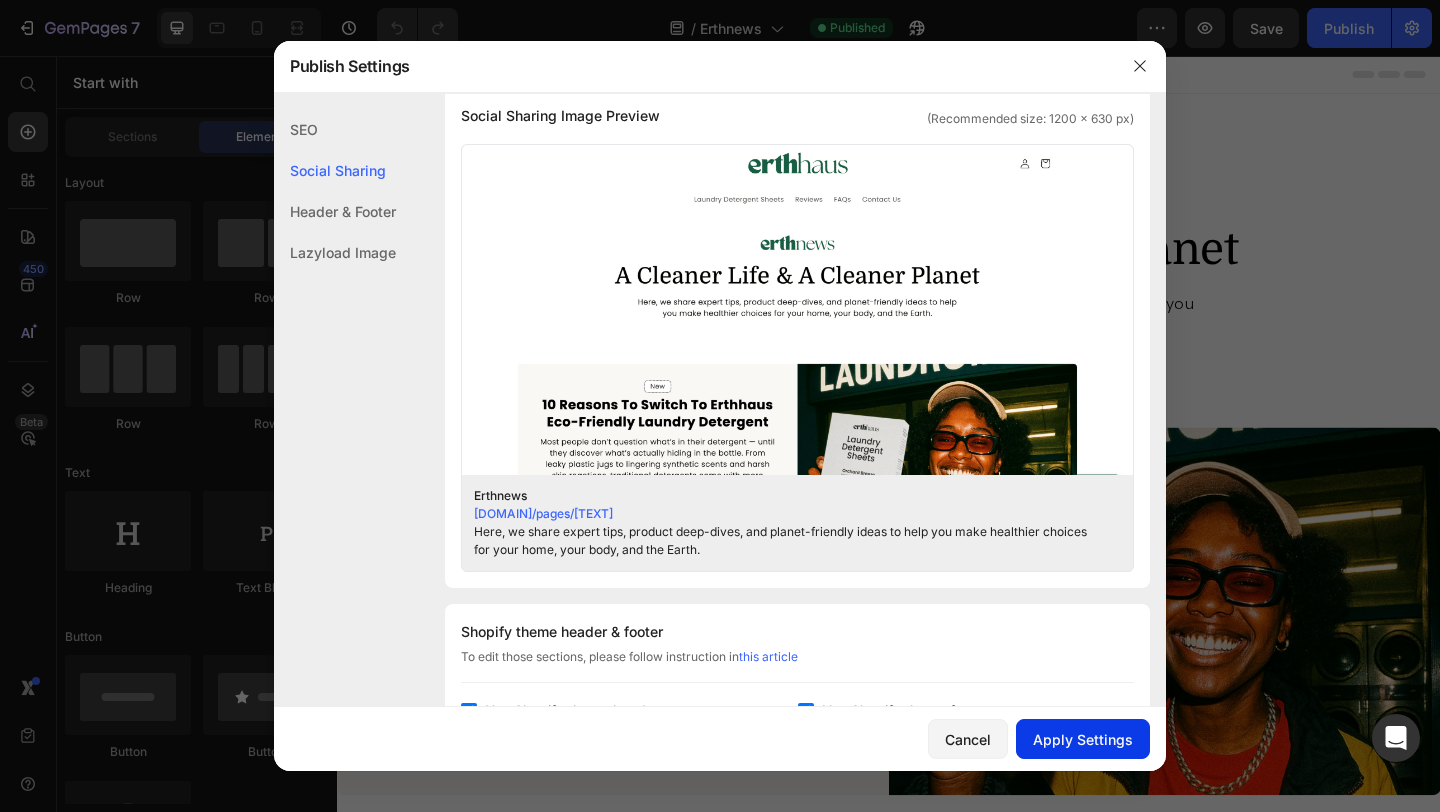 click on "Apply Settings" at bounding box center [1083, 739] 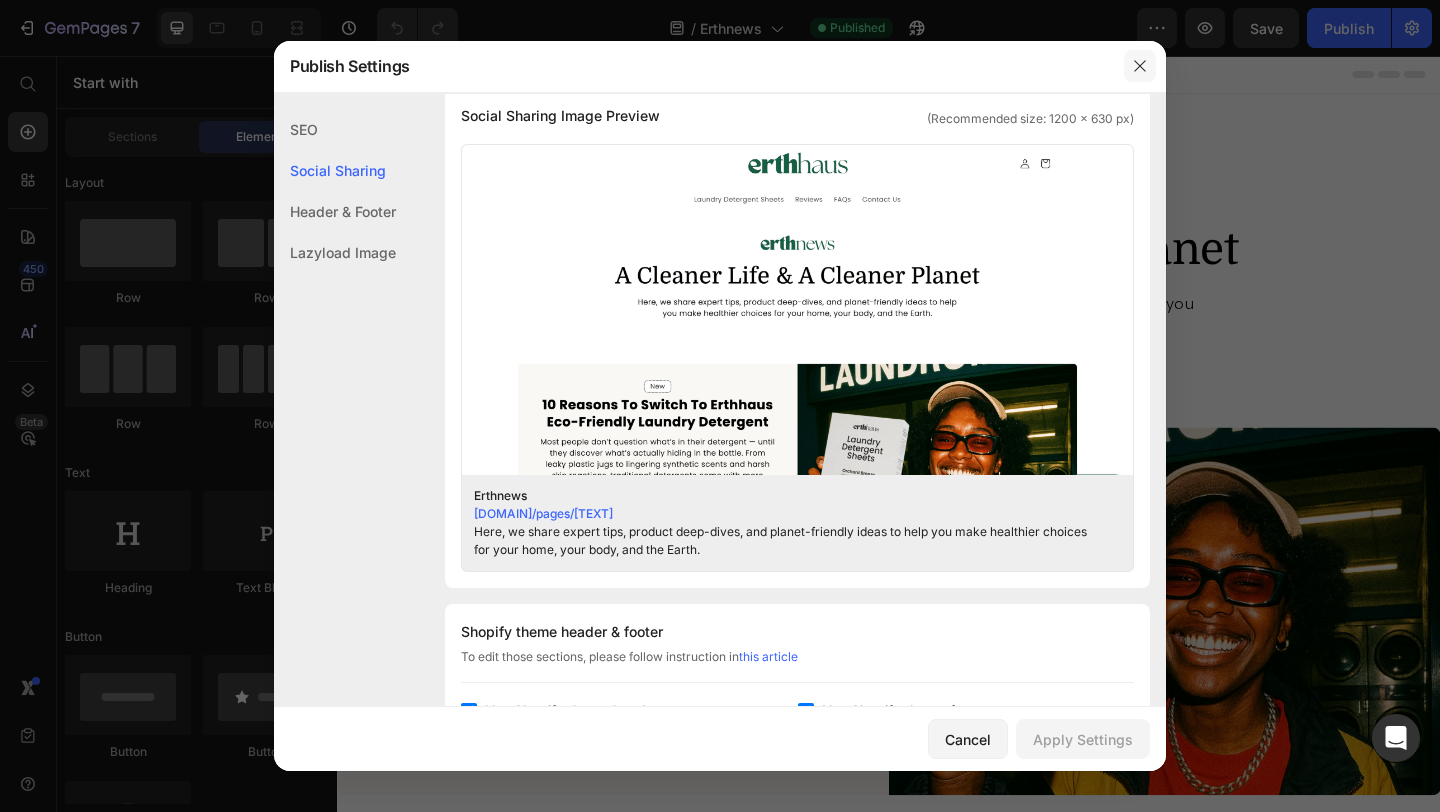 click 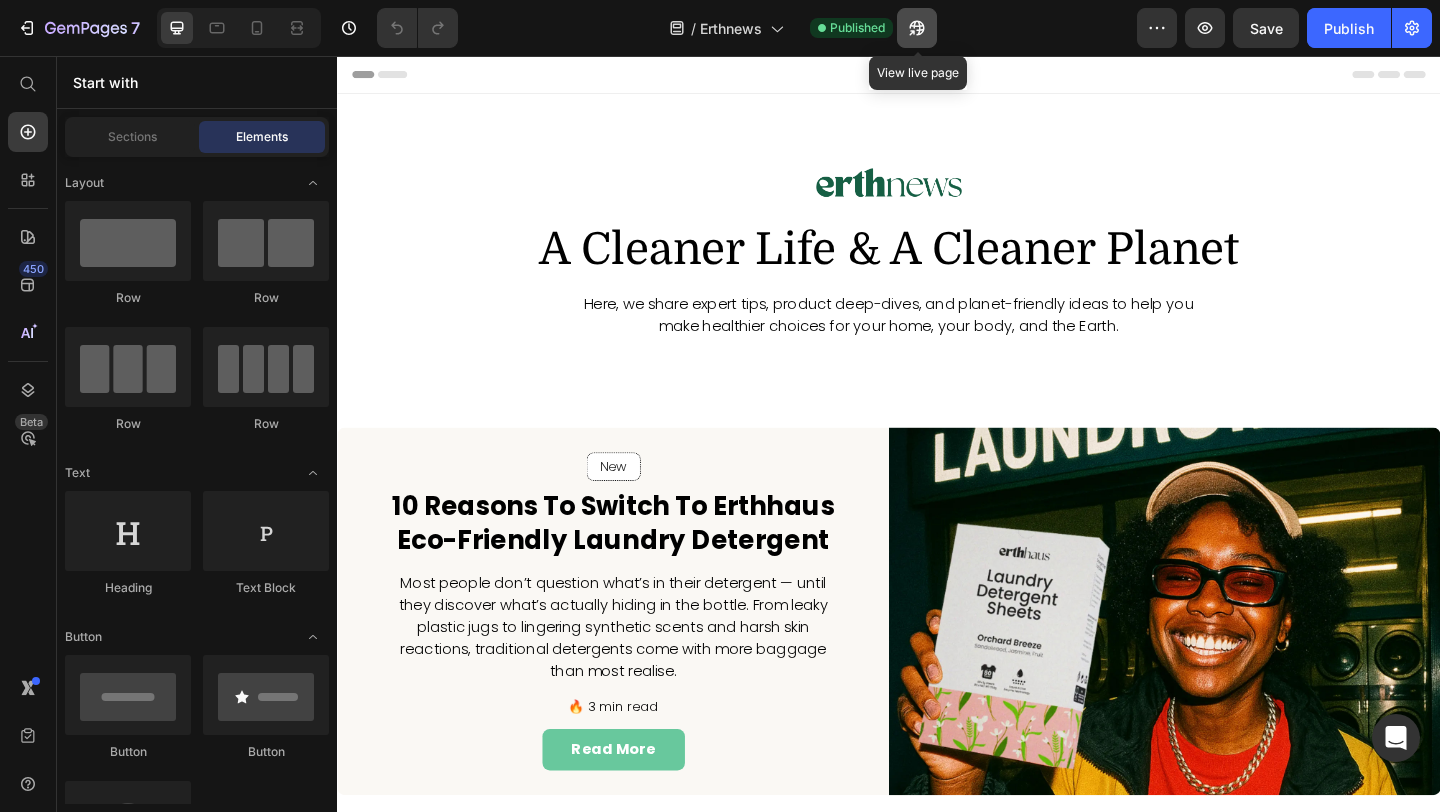 click 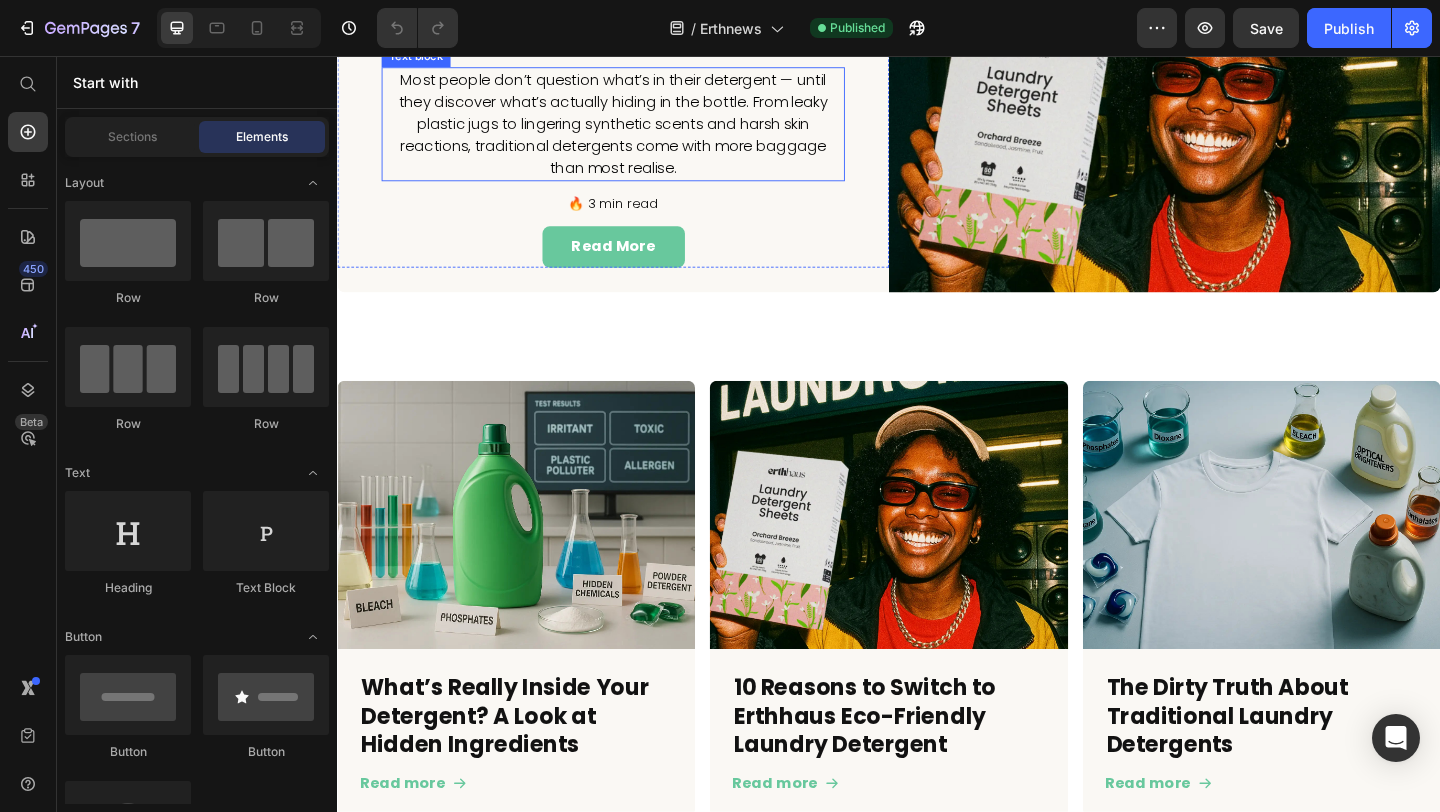 scroll, scrollTop: 550, scrollLeft: 0, axis: vertical 